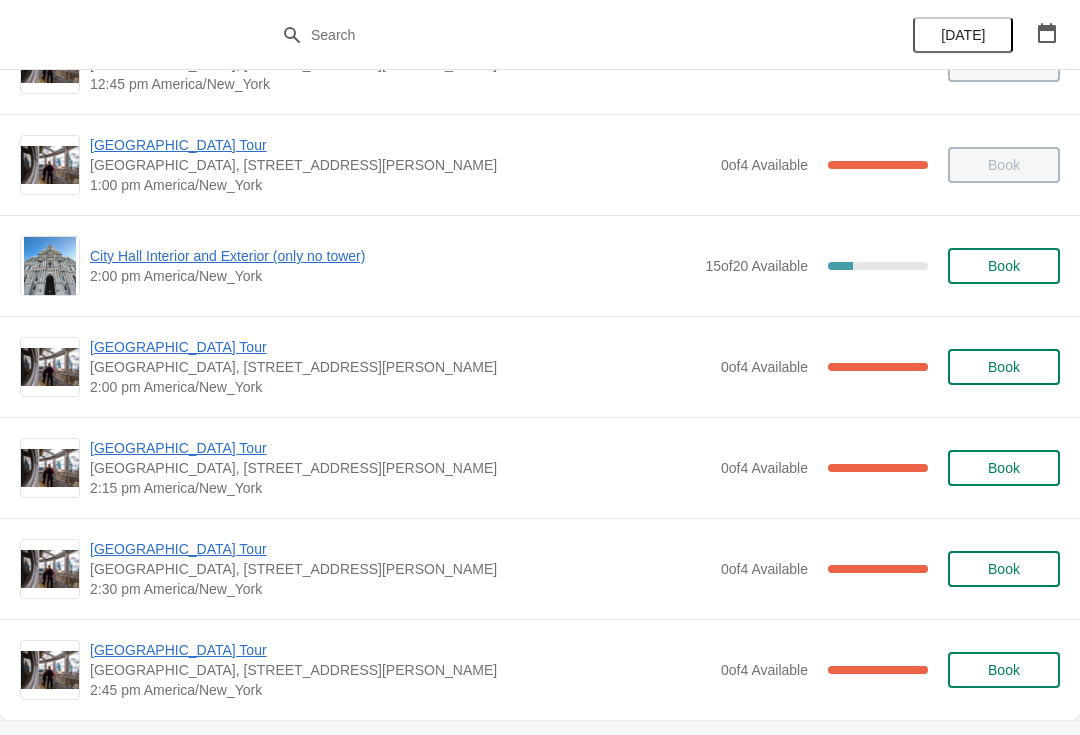 scroll, scrollTop: 1381, scrollLeft: 0, axis: vertical 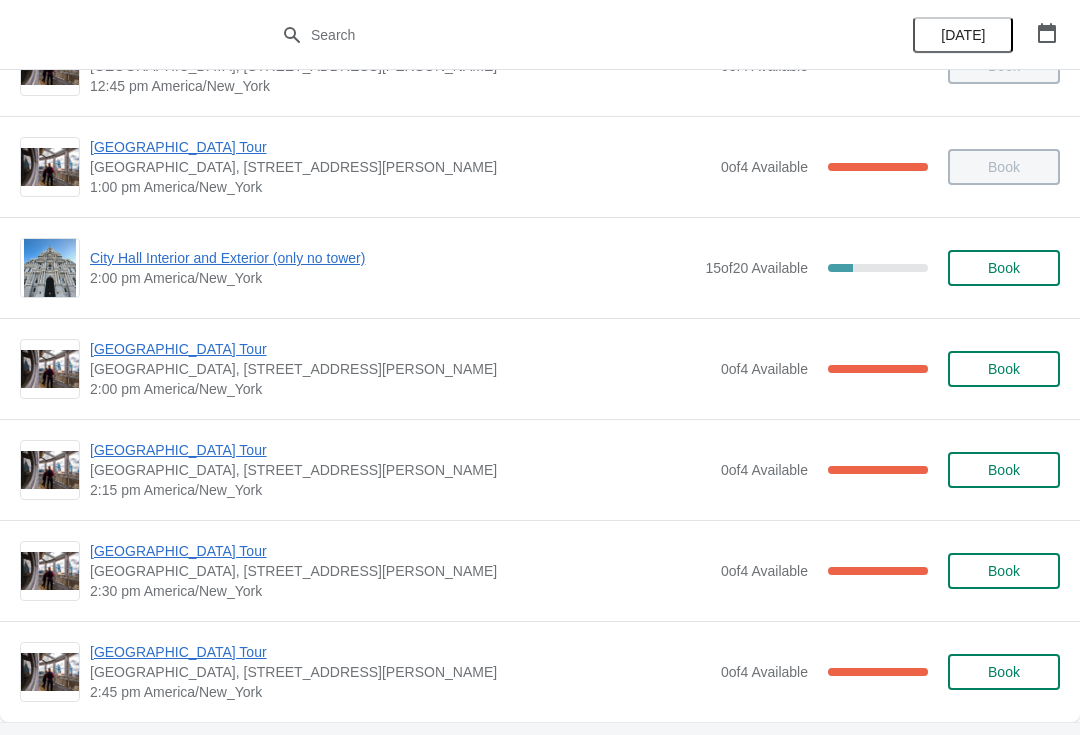 click on "City Hall Interior and Exterior (only no tower)" at bounding box center [392, 258] 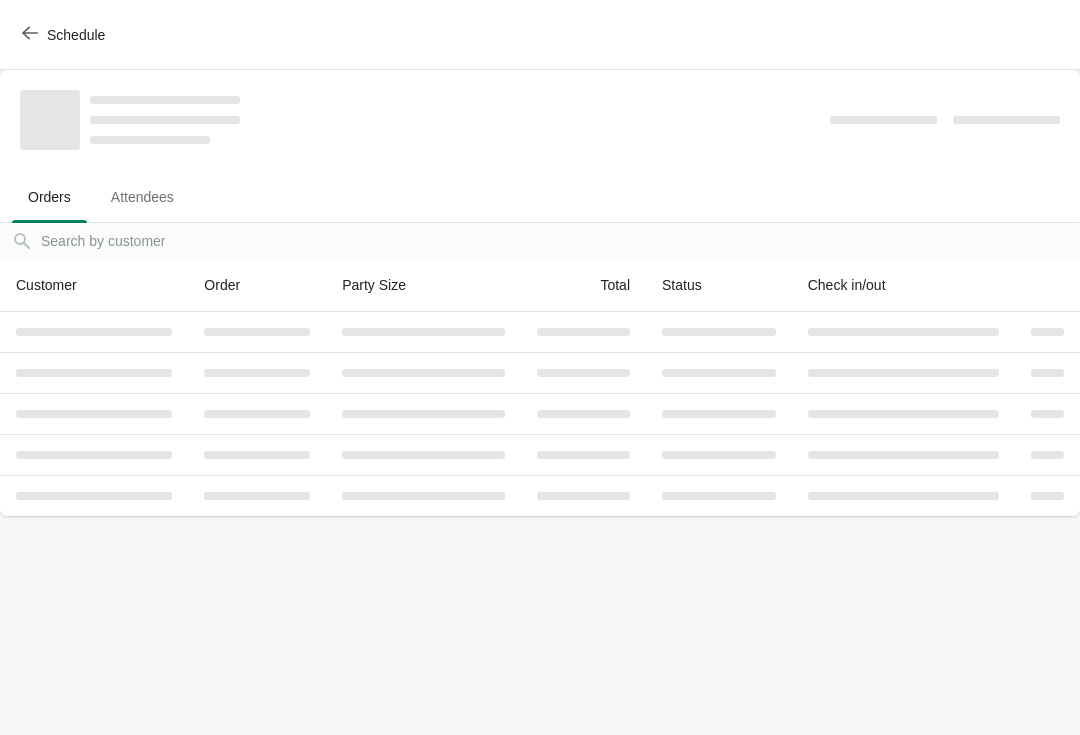 scroll, scrollTop: 0, scrollLeft: 0, axis: both 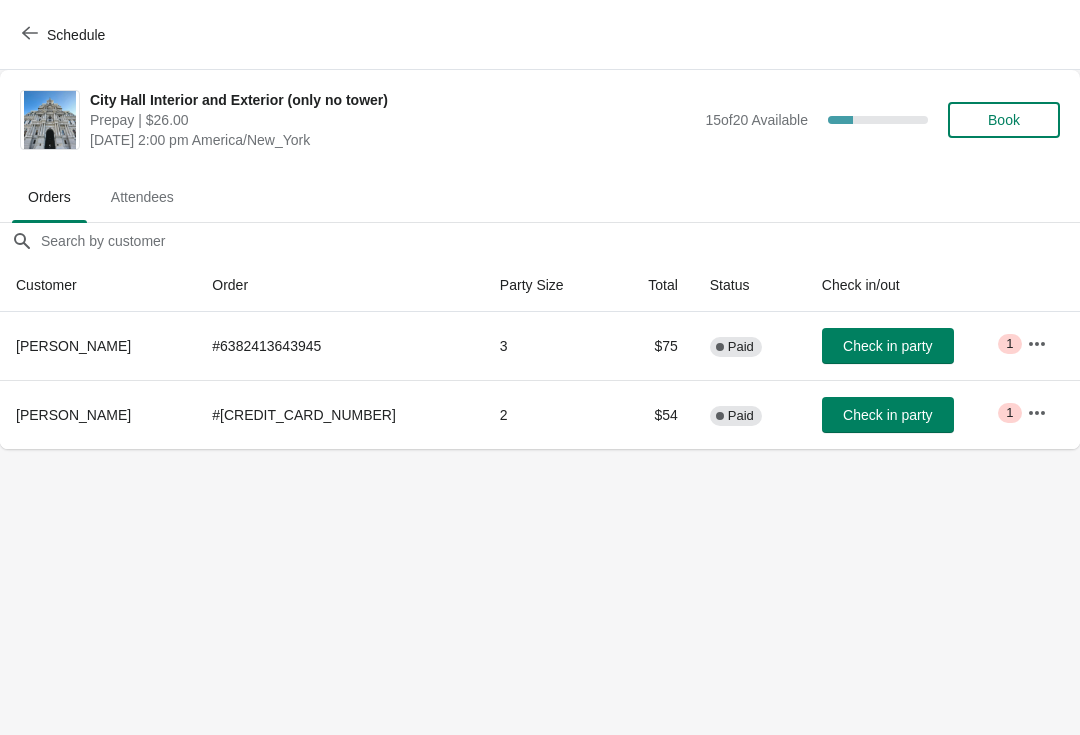click on "Schedule" at bounding box center [65, 35] 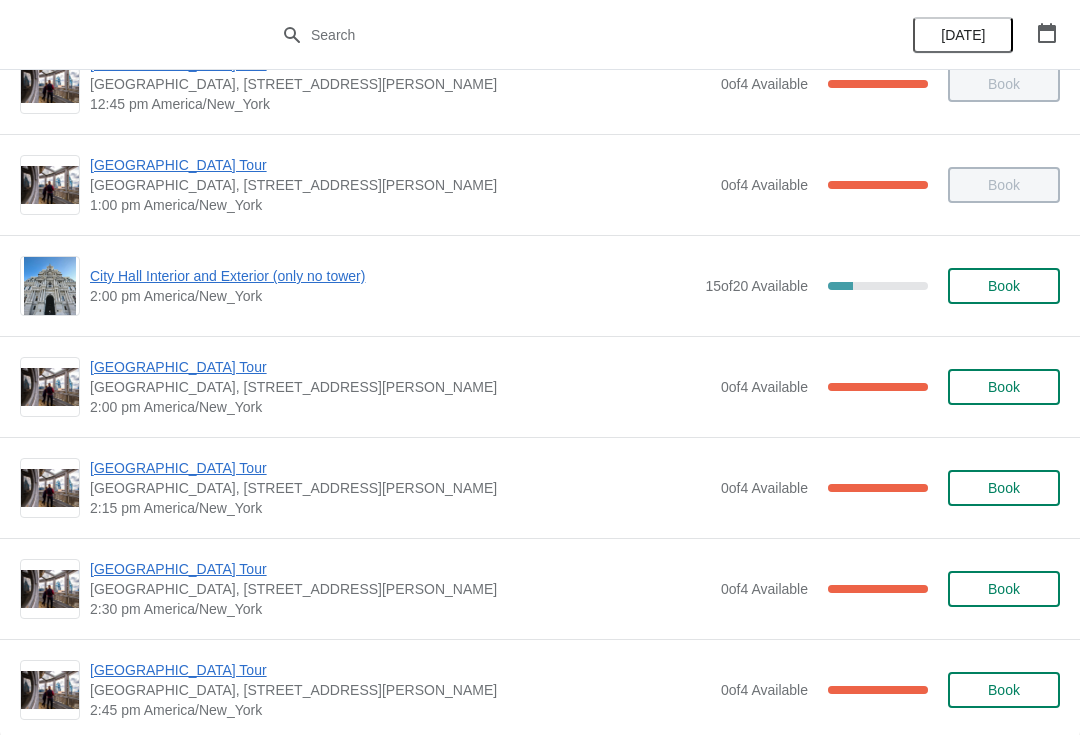 scroll, scrollTop: 1370, scrollLeft: 0, axis: vertical 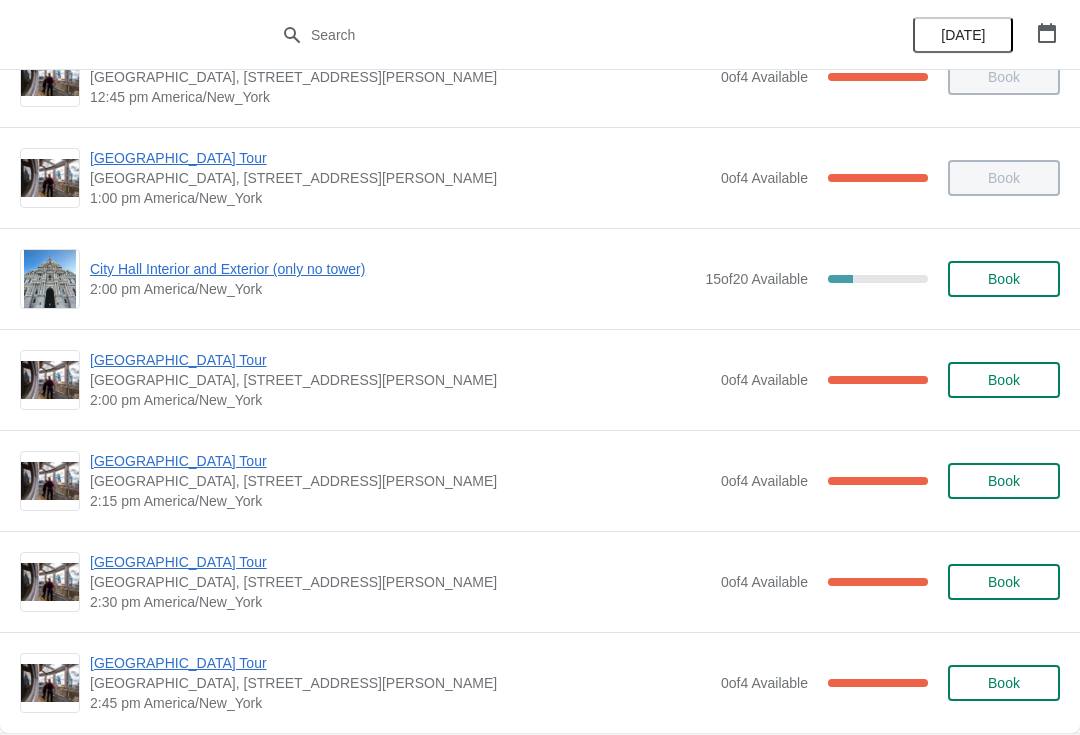 click on "[GEOGRAPHIC_DATA] Tour" at bounding box center (400, 461) 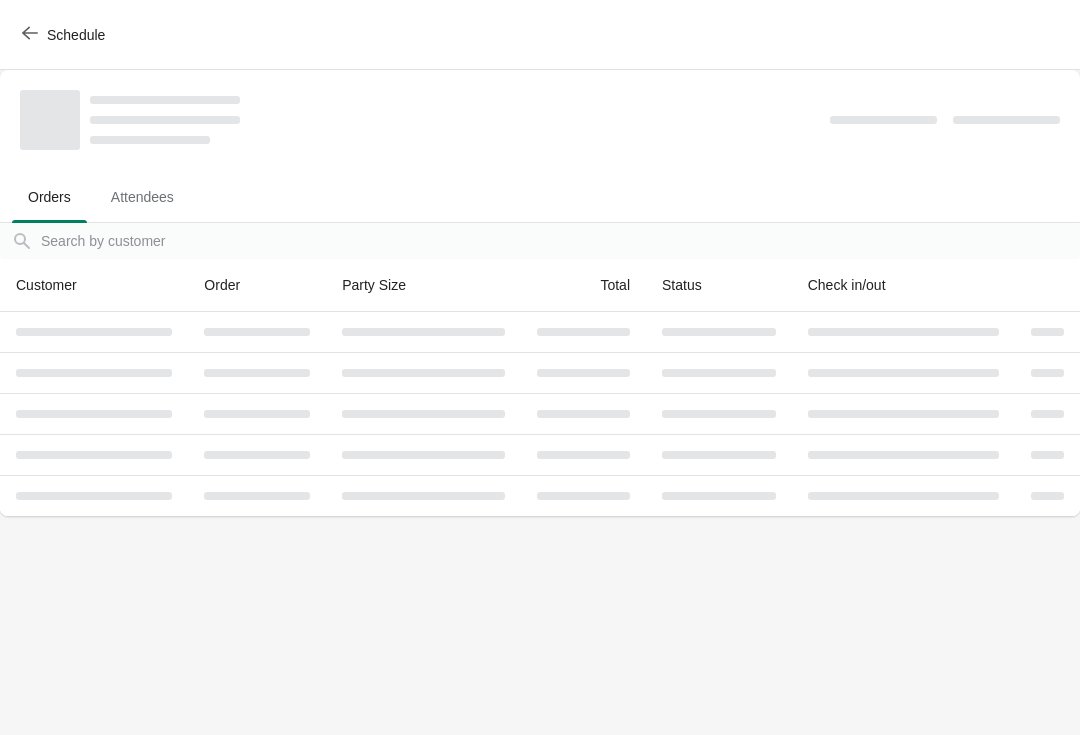 scroll, scrollTop: 0, scrollLeft: 0, axis: both 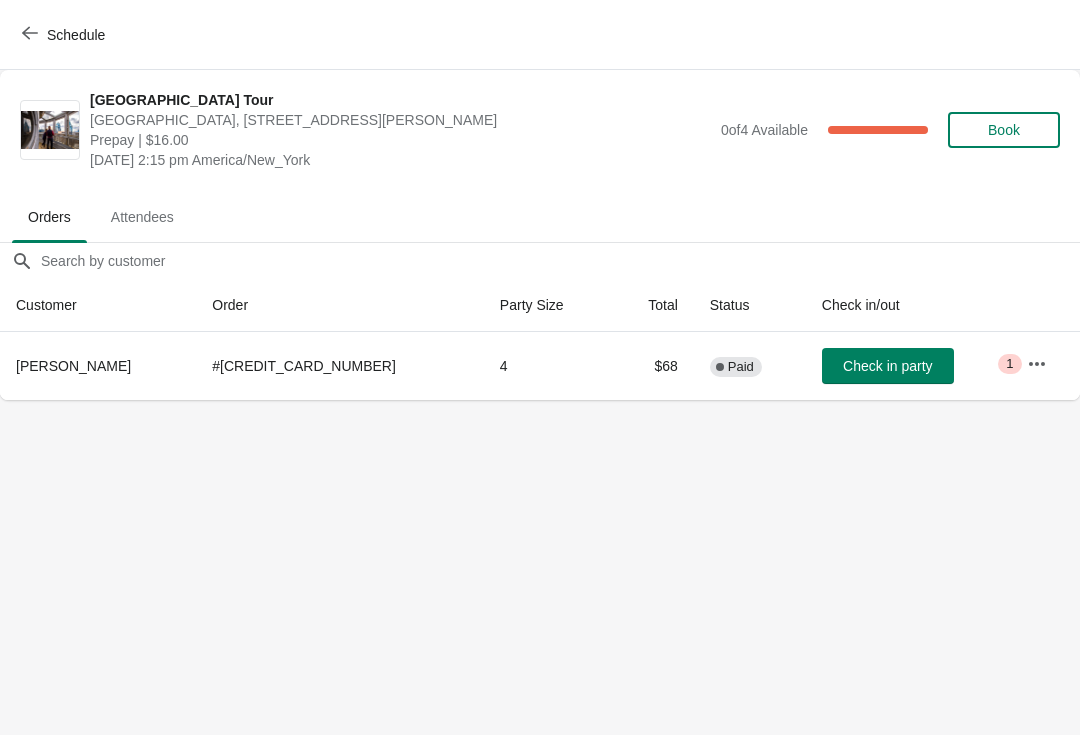click on "Check in party" at bounding box center (887, 366) 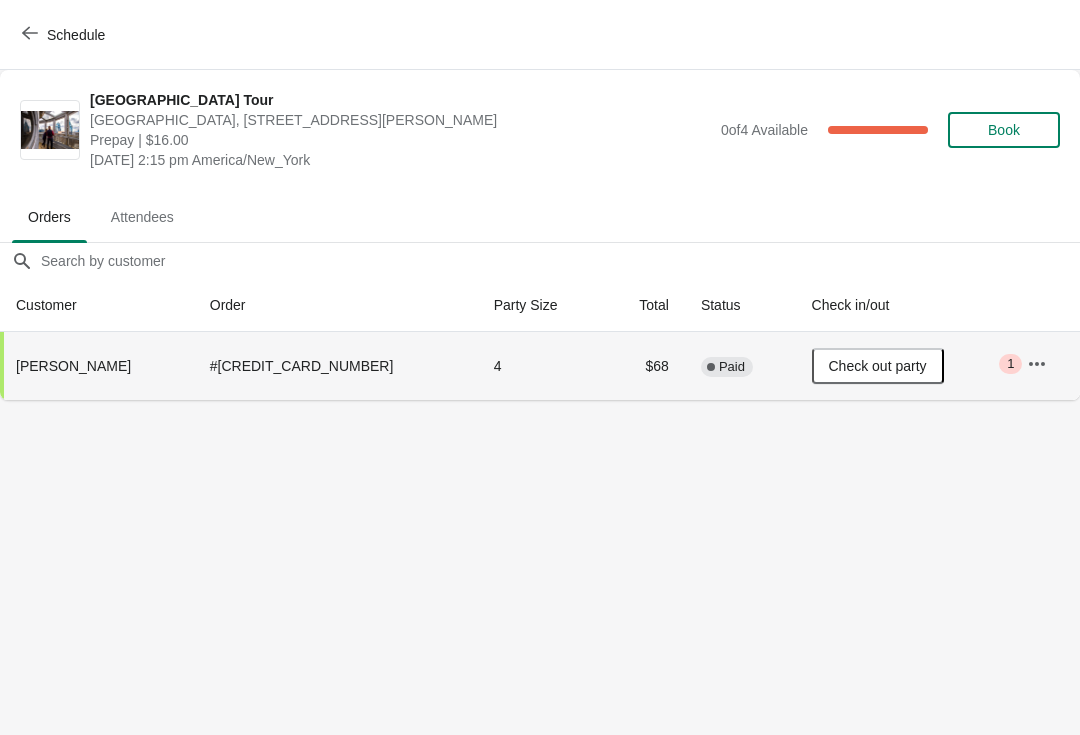 click on "Schedule City Hall Tower Tour City Hall Visitor Center, 1400 John F Kennedy Boulevard Suite 121, Philadelphia, PA, USA Prepay | $16.00 Tuesday, July 29, 2025 | 2:15 pm America/New_York 0  of  4   Available 100 % Book Orders Attendees Orders Attendees Orders filter search Customer Order Party Size Total Status Check in/out Steven Hirshberg # 6328777343145 4 $68 Complete Paid Check out party Critical 1 Order Details Actions Transfer Restock 1  /  1  Checked in Close" at bounding box center [540, 367] 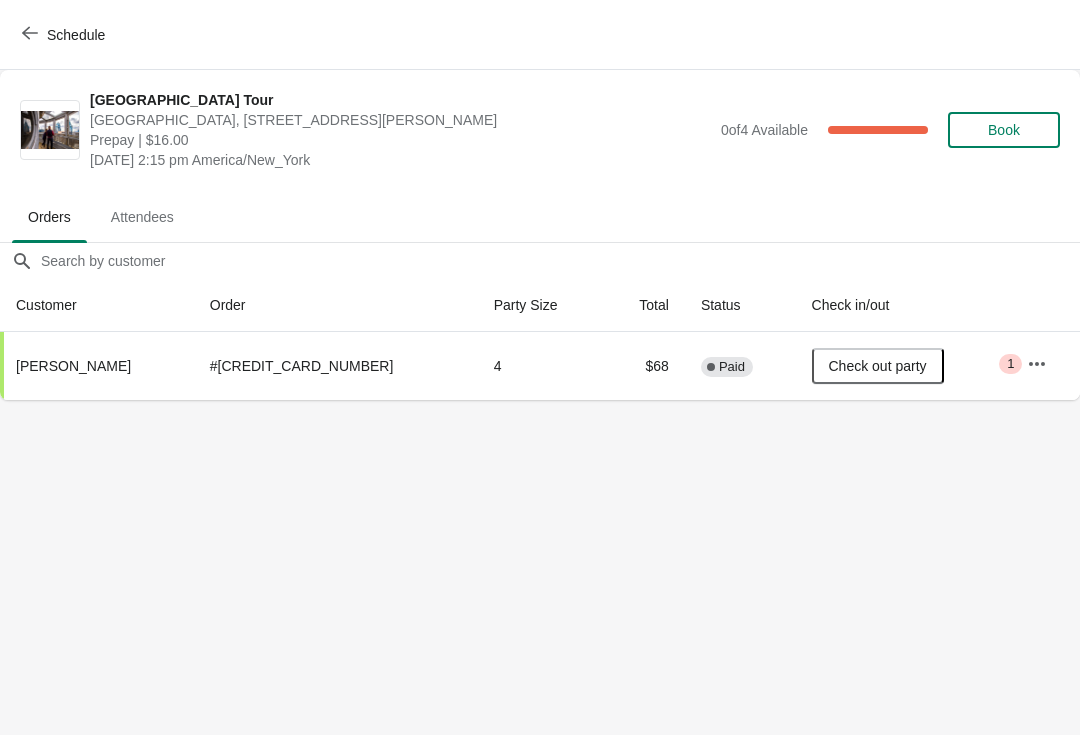 click on "Schedule" at bounding box center [65, 34] 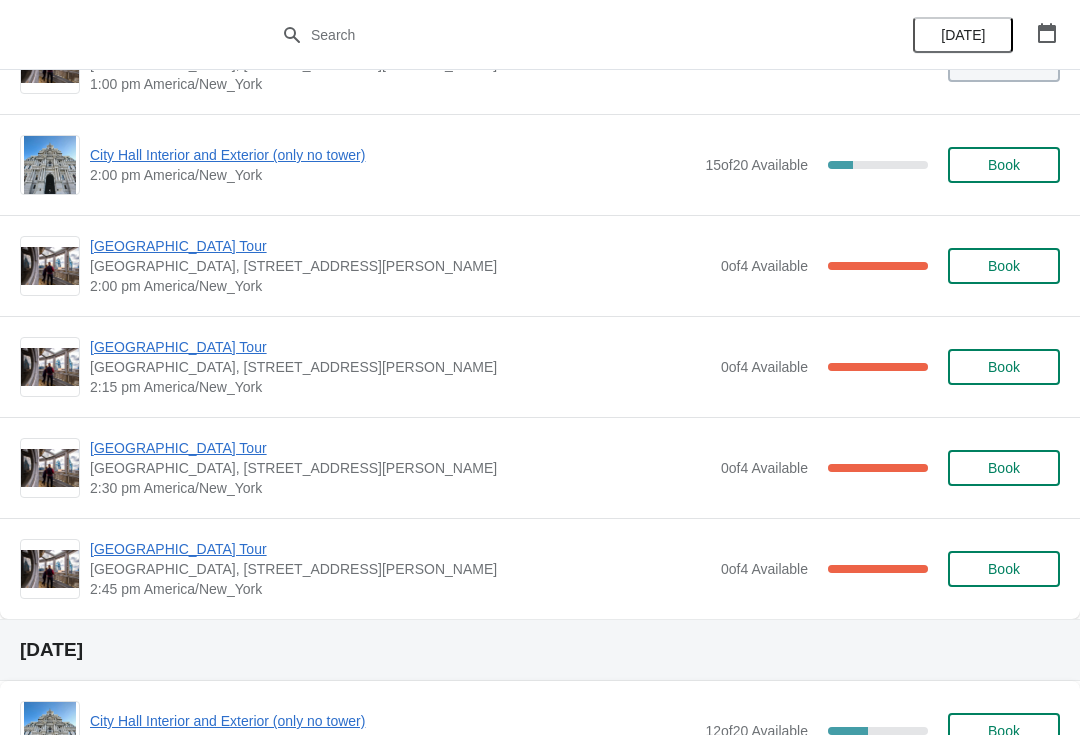 scroll, scrollTop: 1482, scrollLeft: 0, axis: vertical 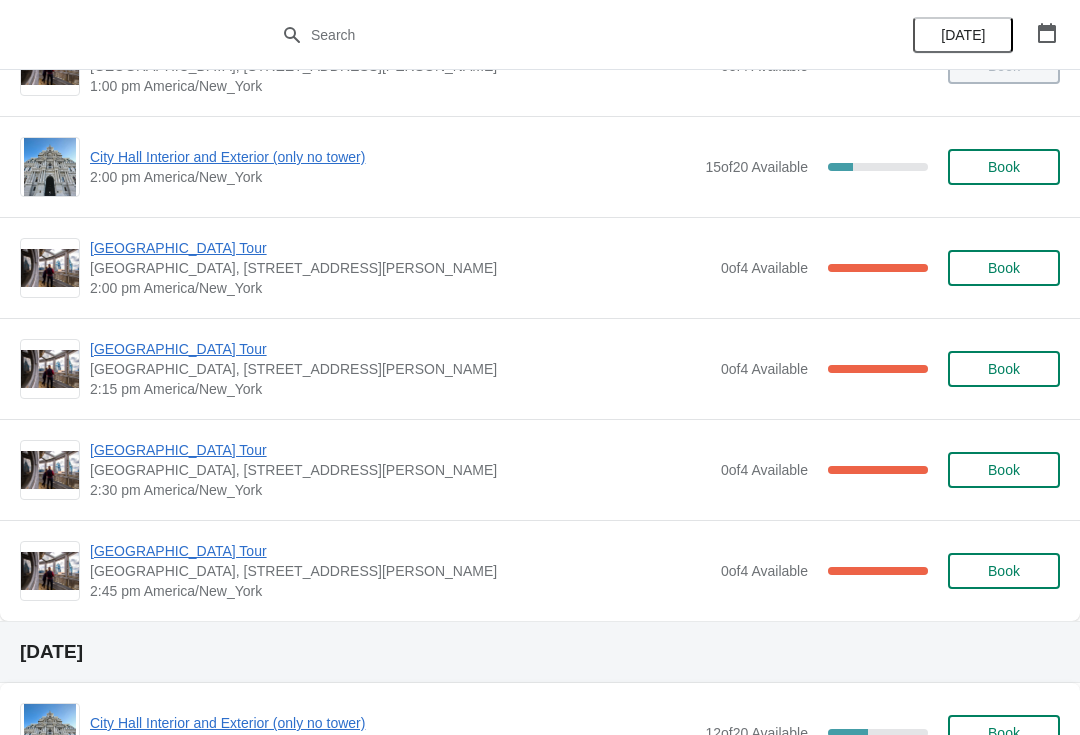 click on "[GEOGRAPHIC_DATA], [STREET_ADDRESS][PERSON_NAME]" at bounding box center (400, 268) 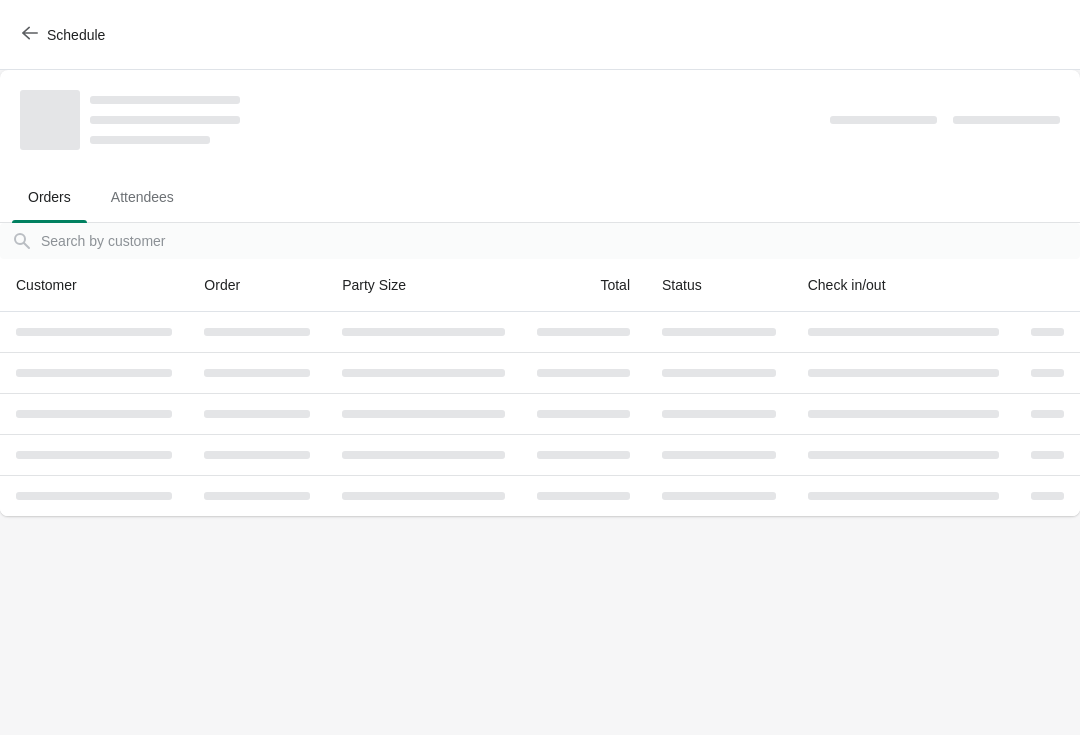 scroll, scrollTop: 0, scrollLeft: 0, axis: both 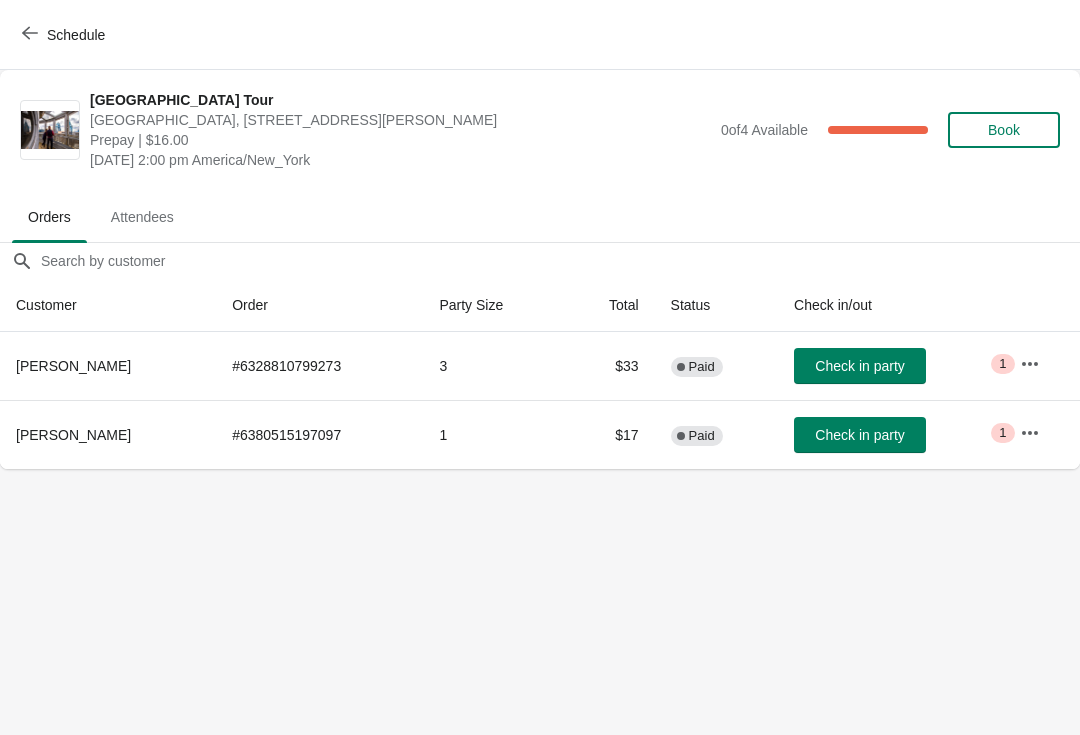 click on "Check in party" at bounding box center [859, 366] 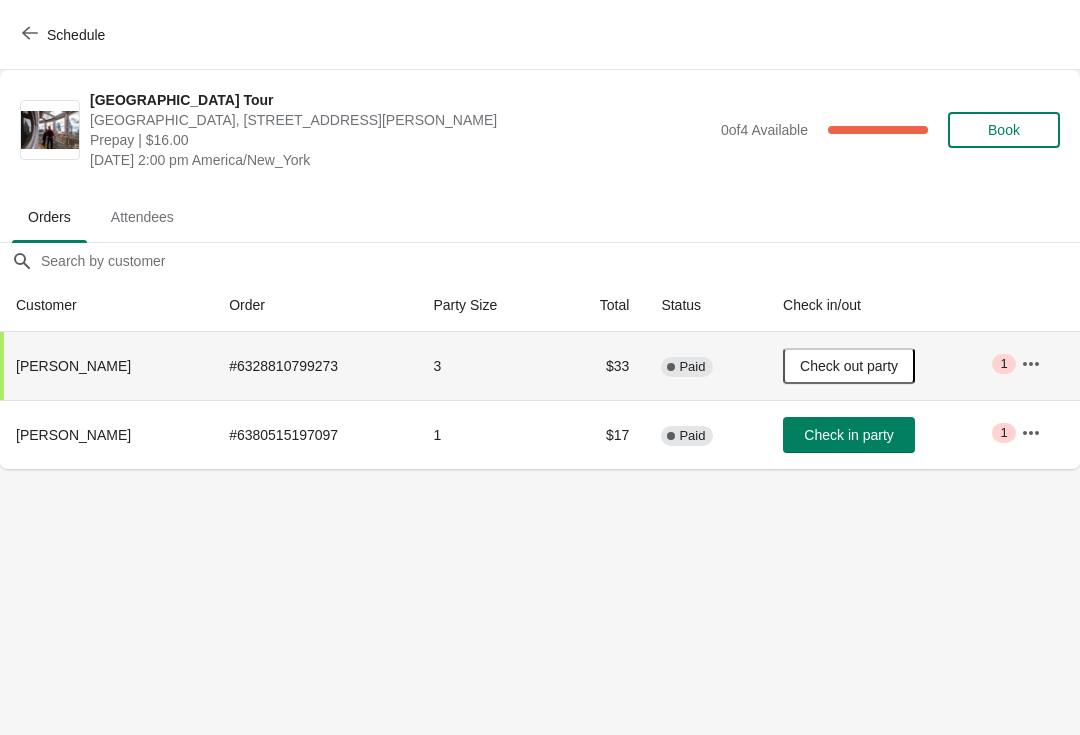 click on "Schedule" at bounding box center [65, 34] 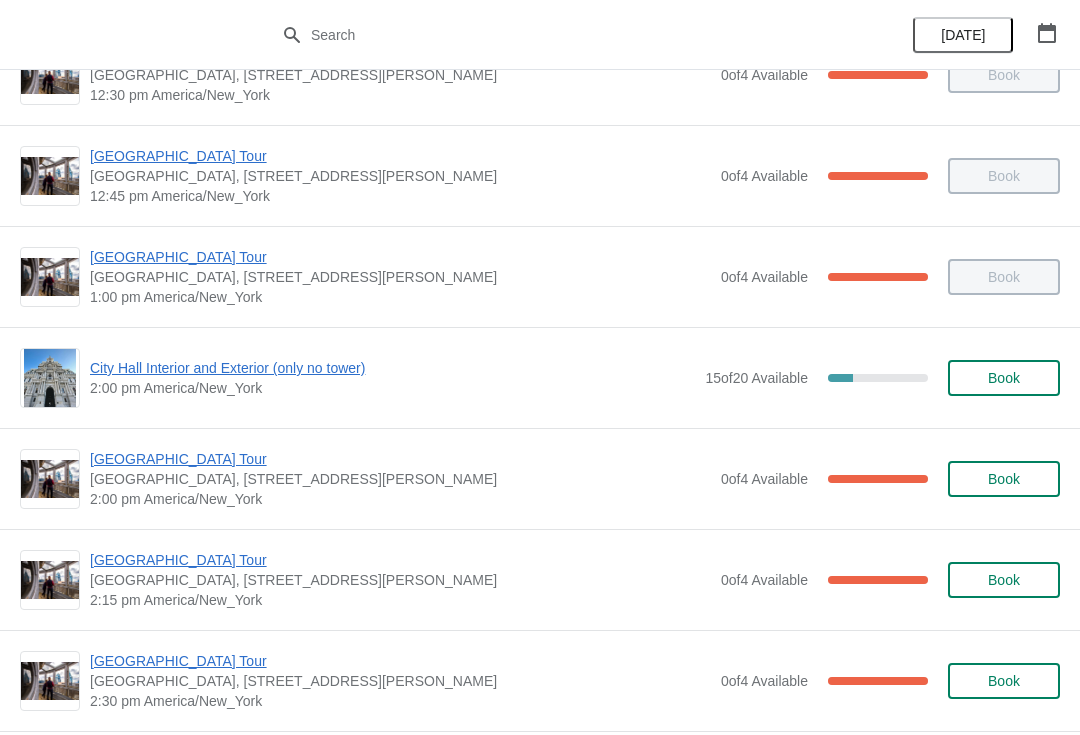 scroll, scrollTop: 1462, scrollLeft: 0, axis: vertical 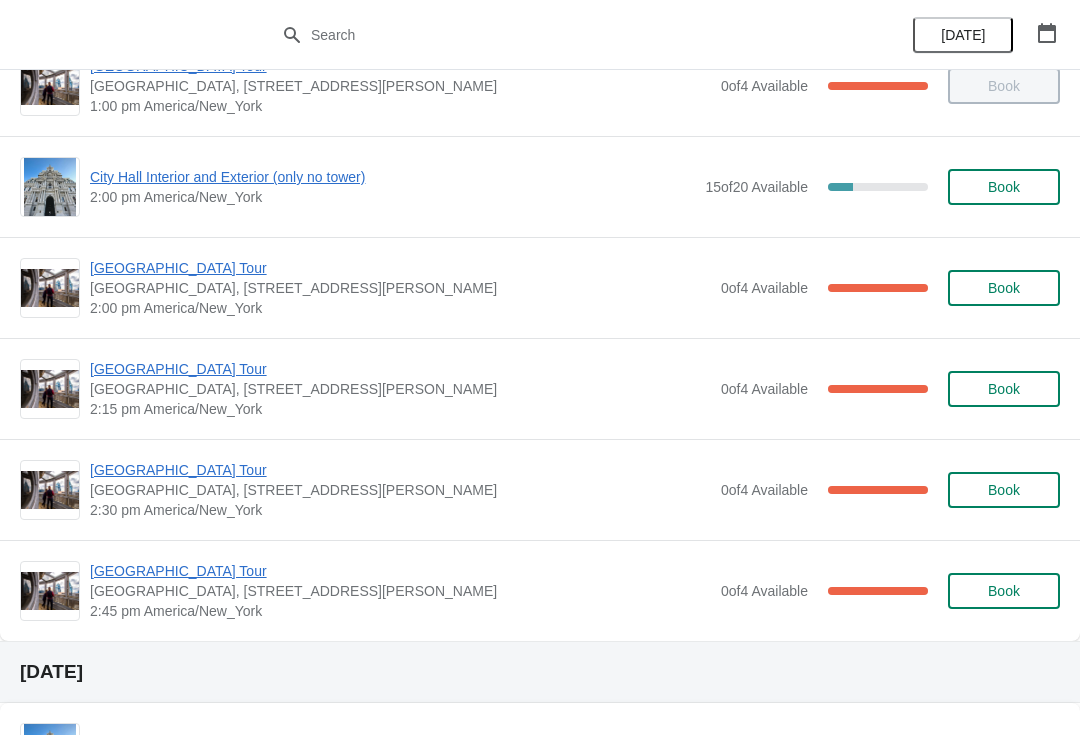 click on "City Hall Interior and Exterior (only no tower)" at bounding box center (392, 177) 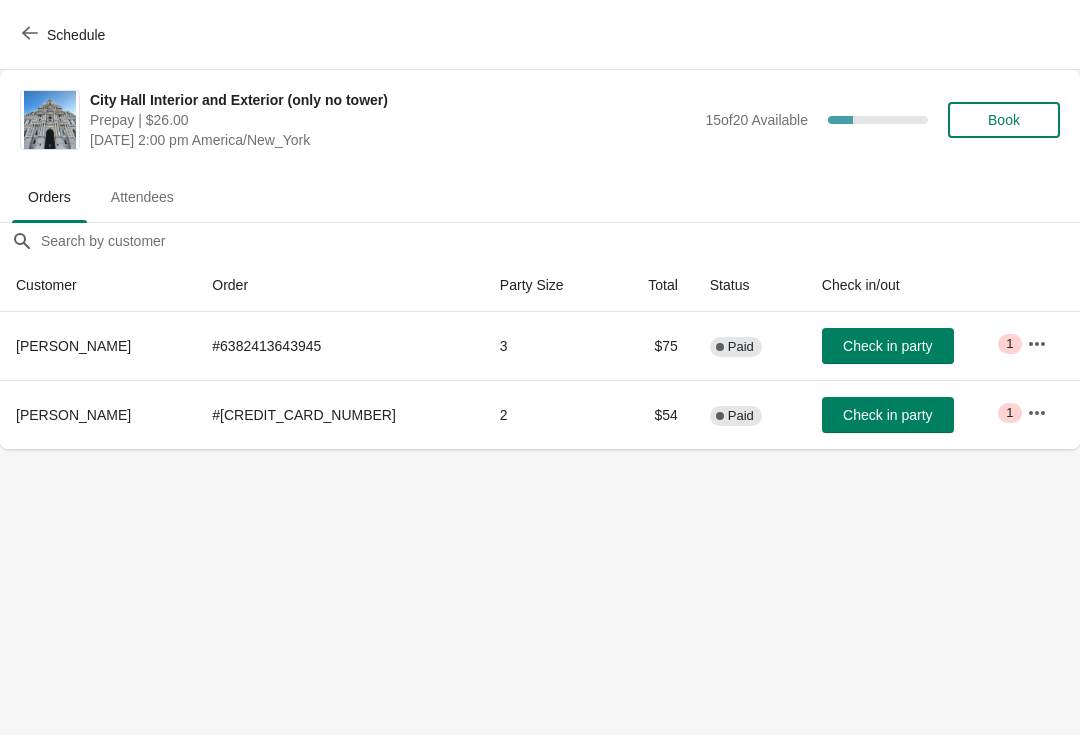 scroll, scrollTop: 0, scrollLeft: 0, axis: both 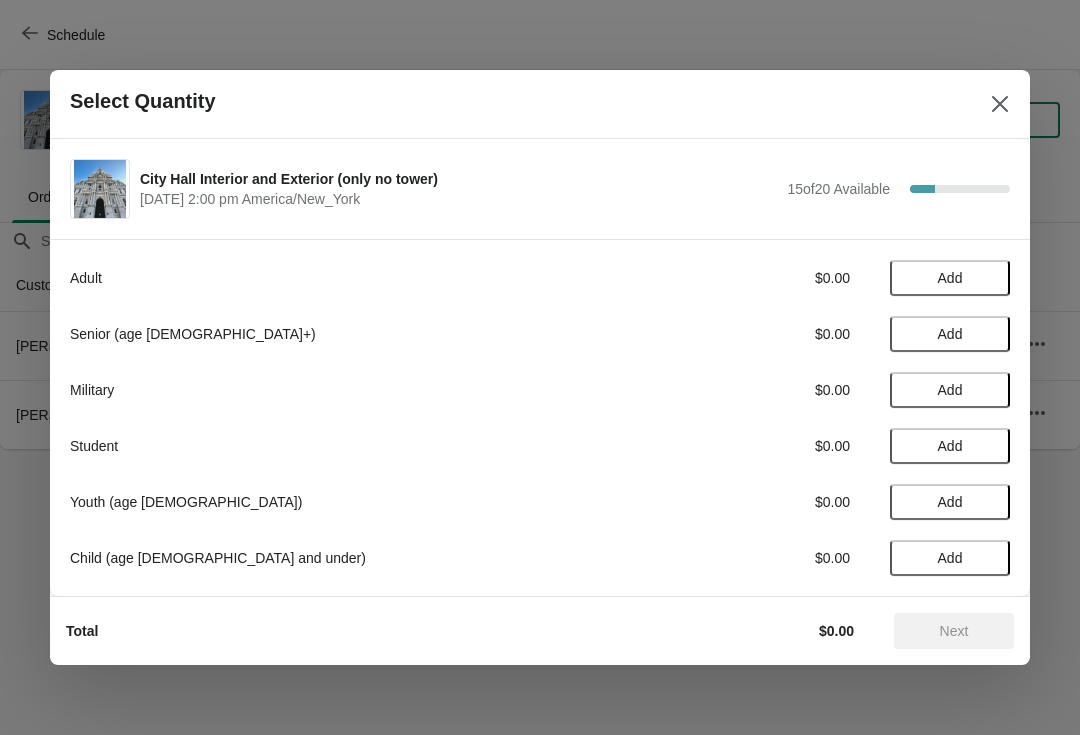 click at bounding box center (540, 367) 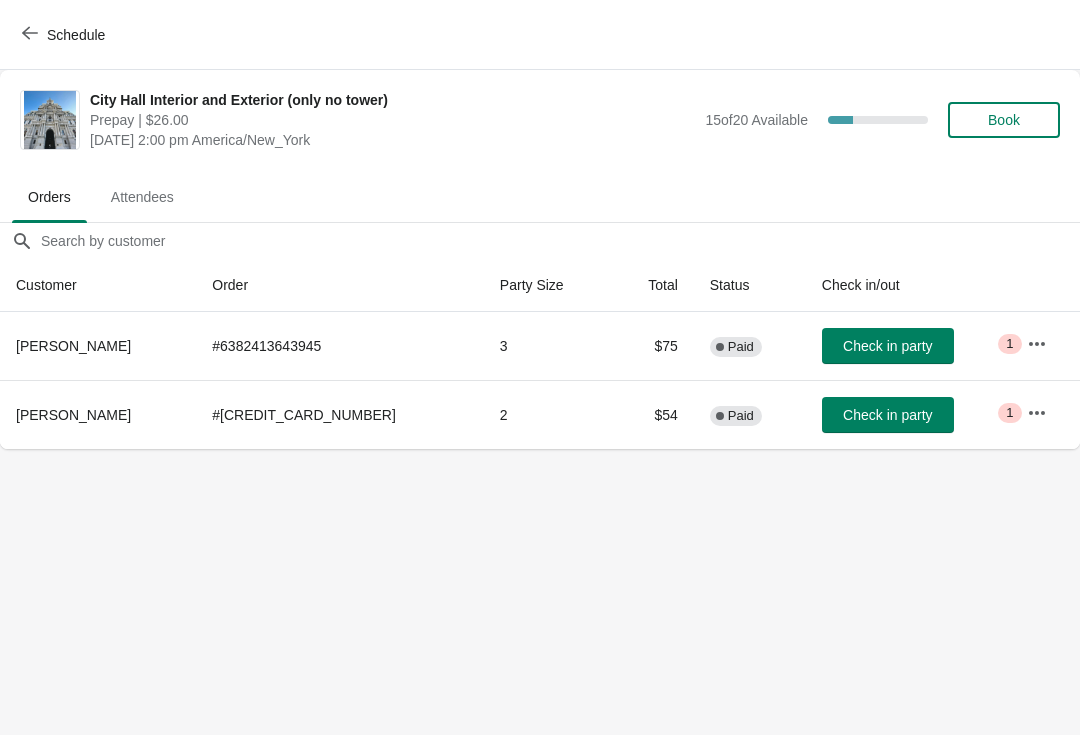 click on "Schedule" at bounding box center [65, 35] 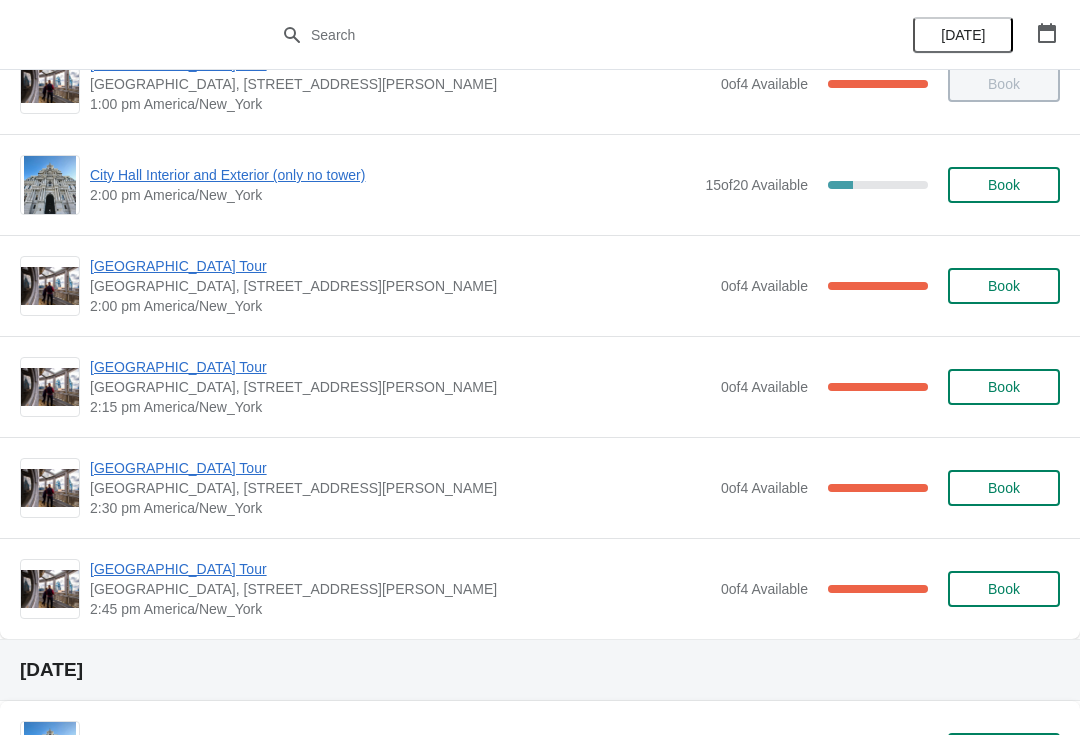scroll, scrollTop: 1443, scrollLeft: 0, axis: vertical 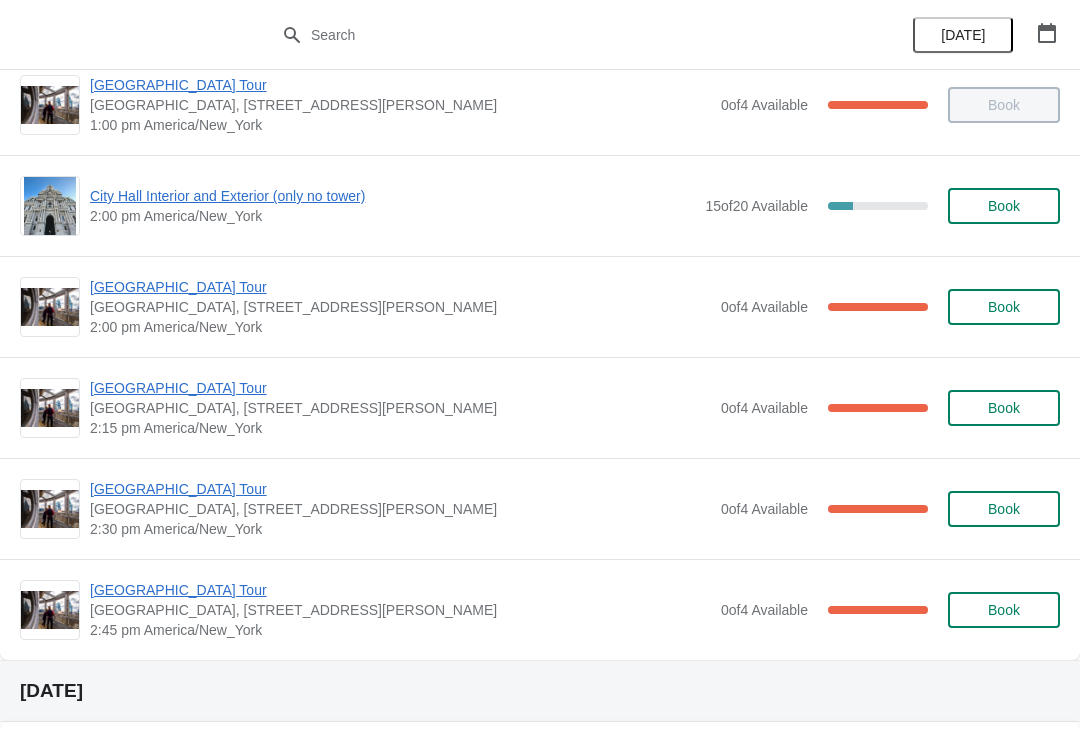 click on "City Hall Tower Tour City Hall Visitor Center, 1400 John F Kennedy Boulevard Suite 121, Philadelphia, PA, USA 2:00 pm America/New_York 0  of  4   Available 100 % Book" at bounding box center [540, 306] 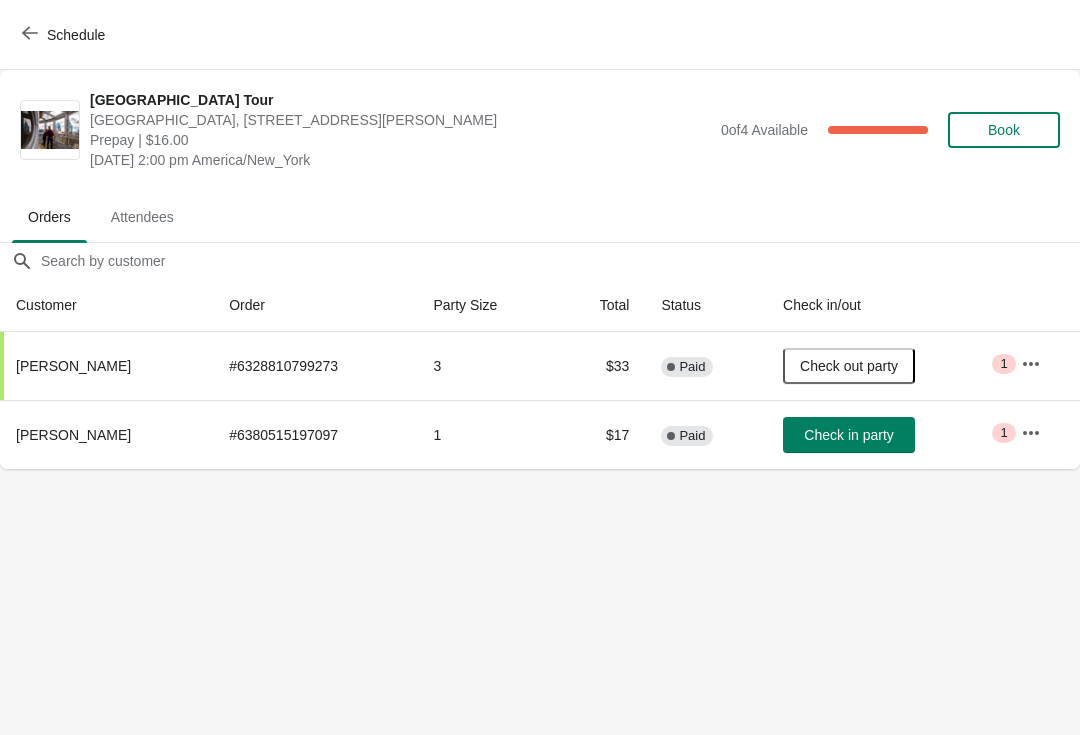 click on "Check in party" at bounding box center (849, 435) 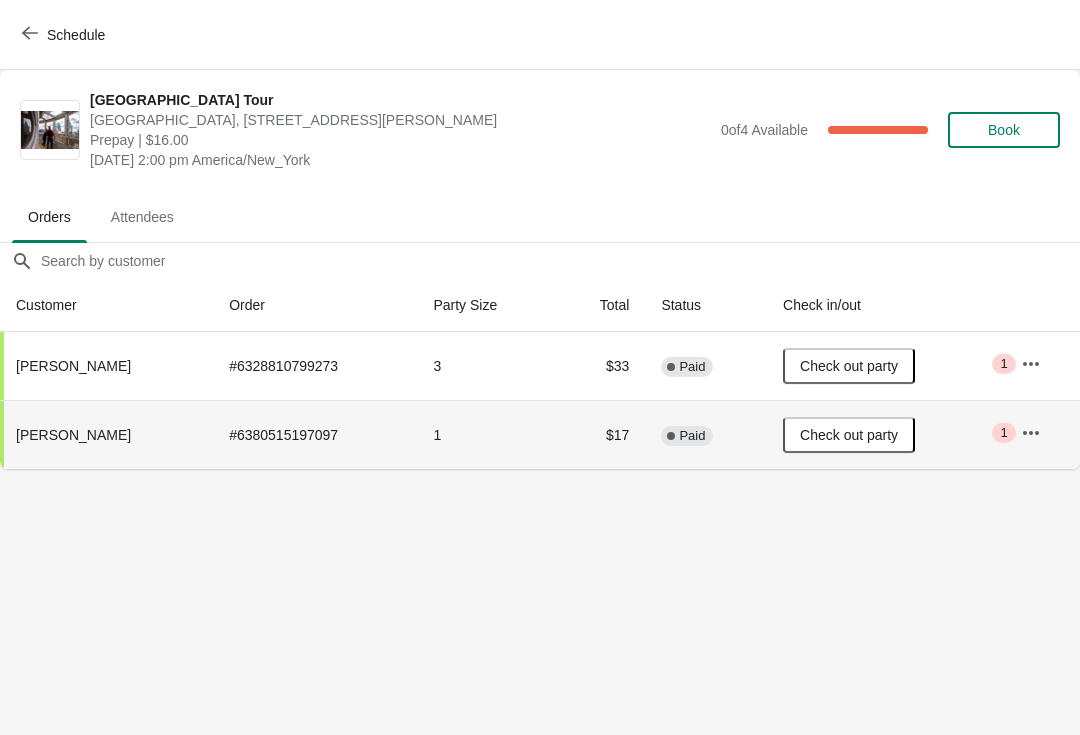 click 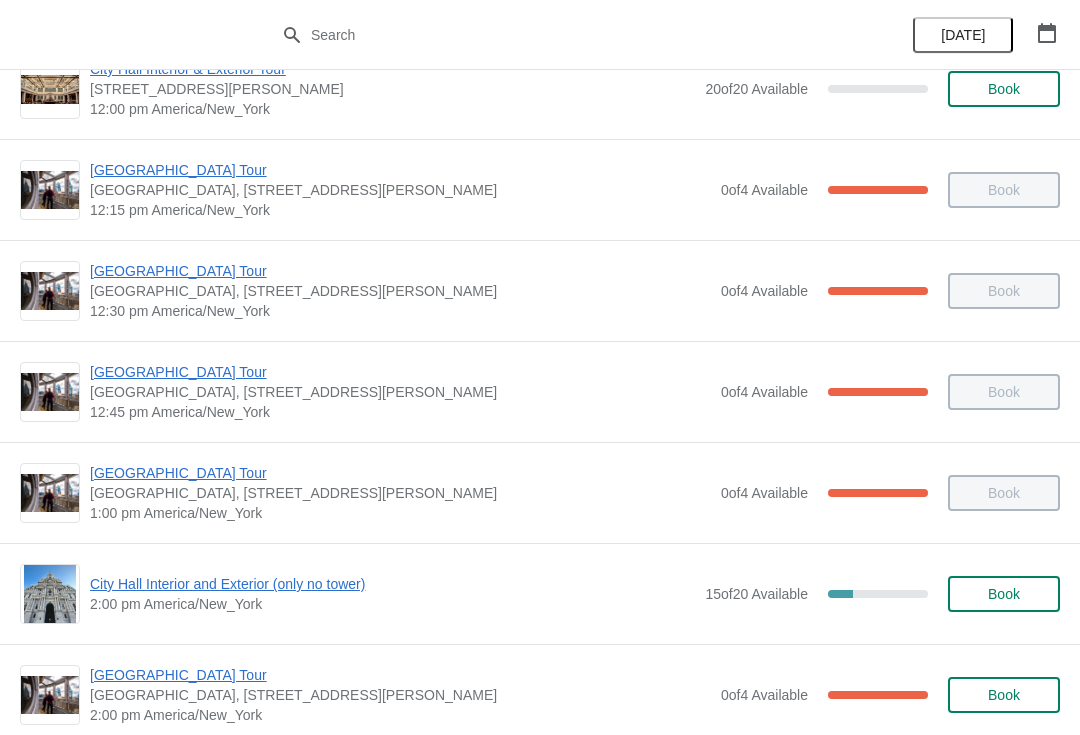 scroll, scrollTop: 1054, scrollLeft: 0, axis: vertical 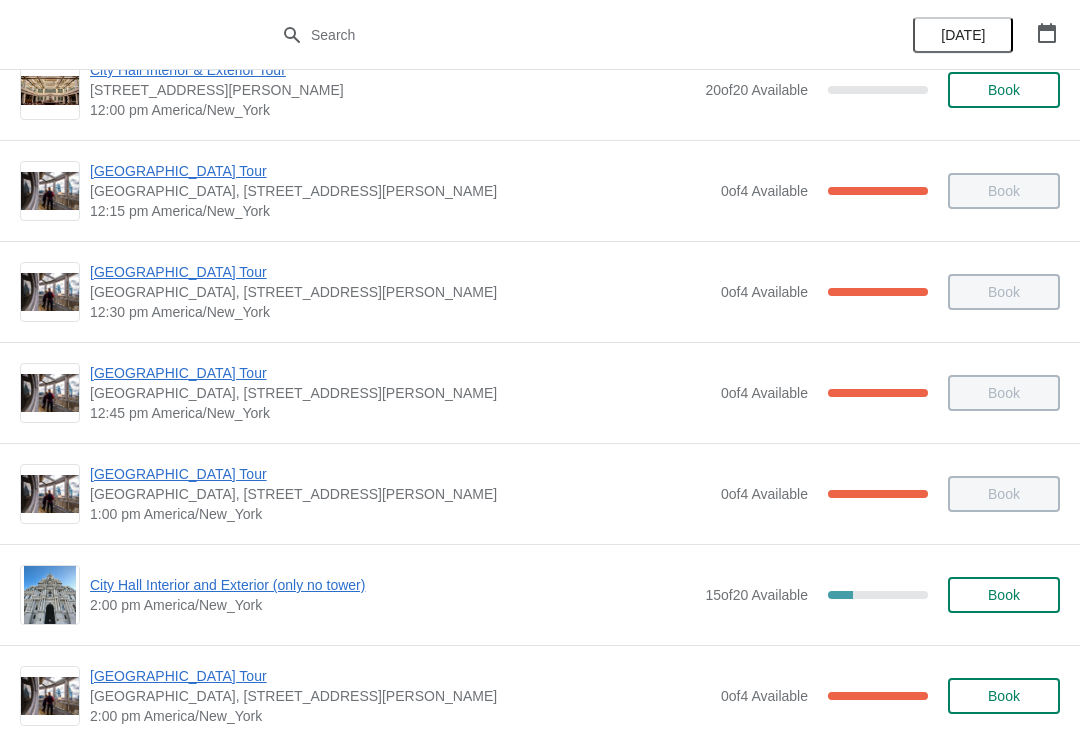 click on "City Hall Interior and Exterior (only no tower) 2:00 pm America/New_York 15  of  20   Available 25 % Book" at bounding box center [540, 595] 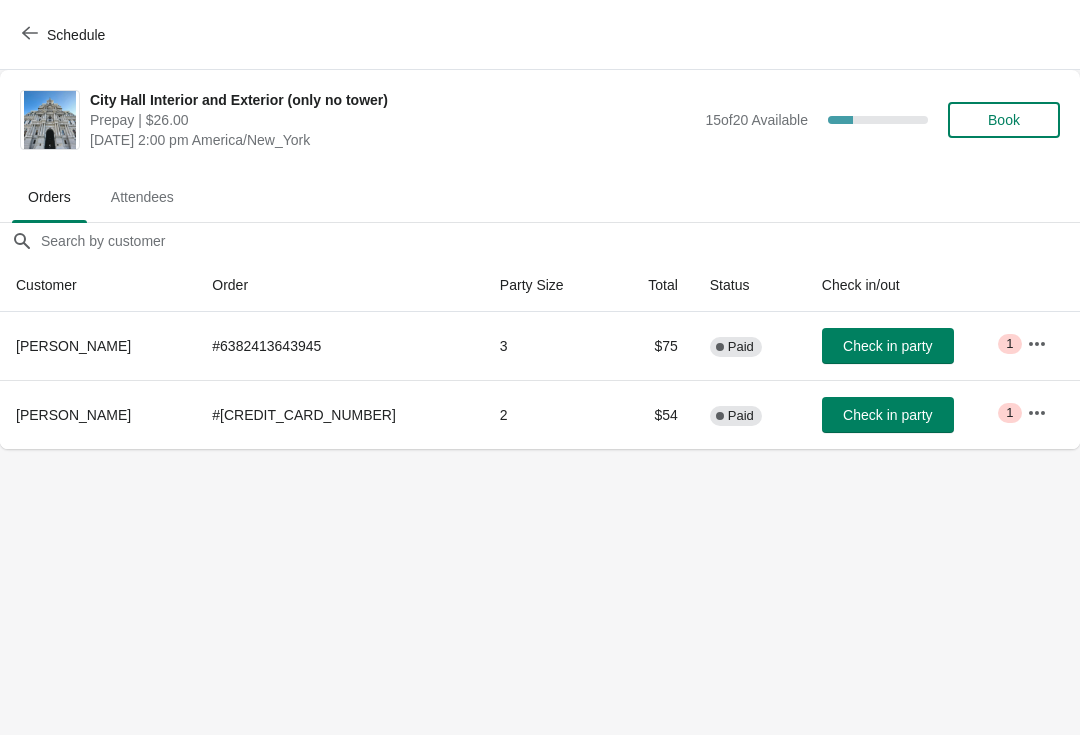 click on "Check in party" at bounding box center (887, 415) 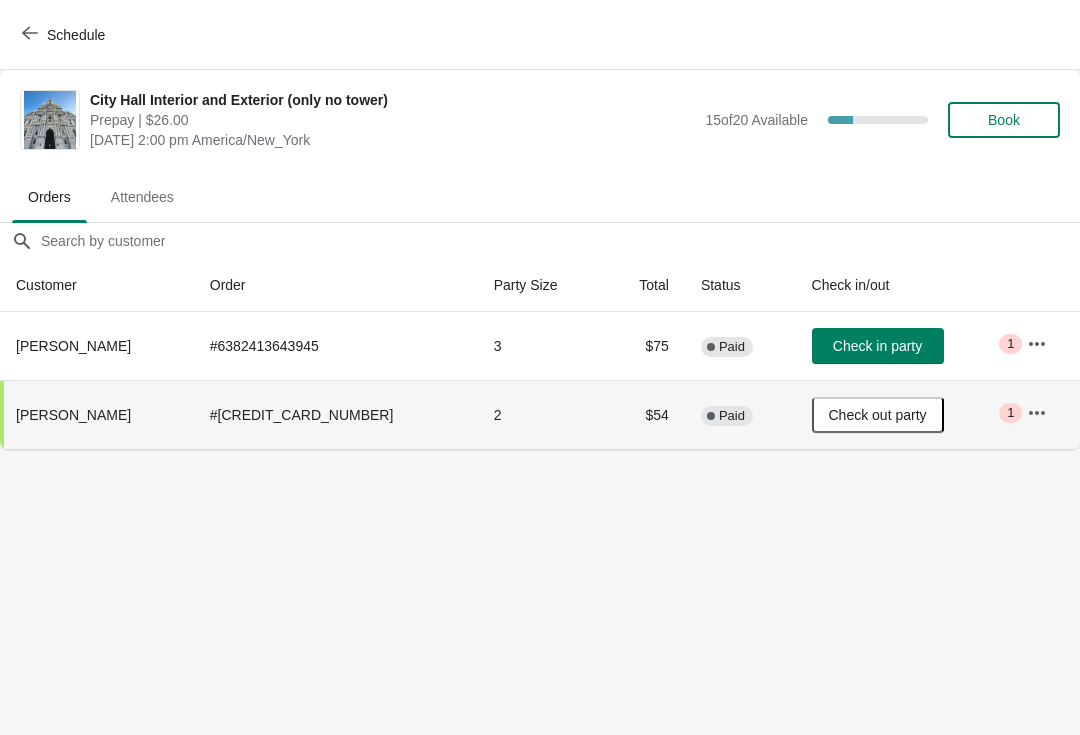click on "Check in party" at bounding box center [877, 346] 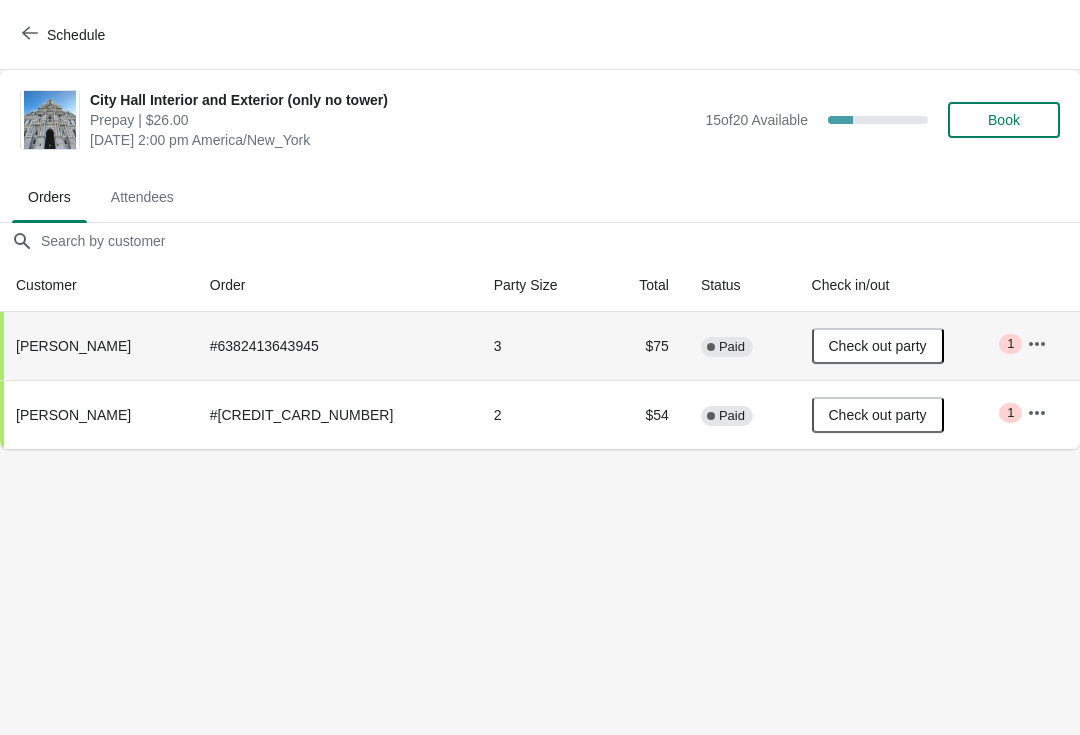 click on "Book" at bounding box center [1004, 120] 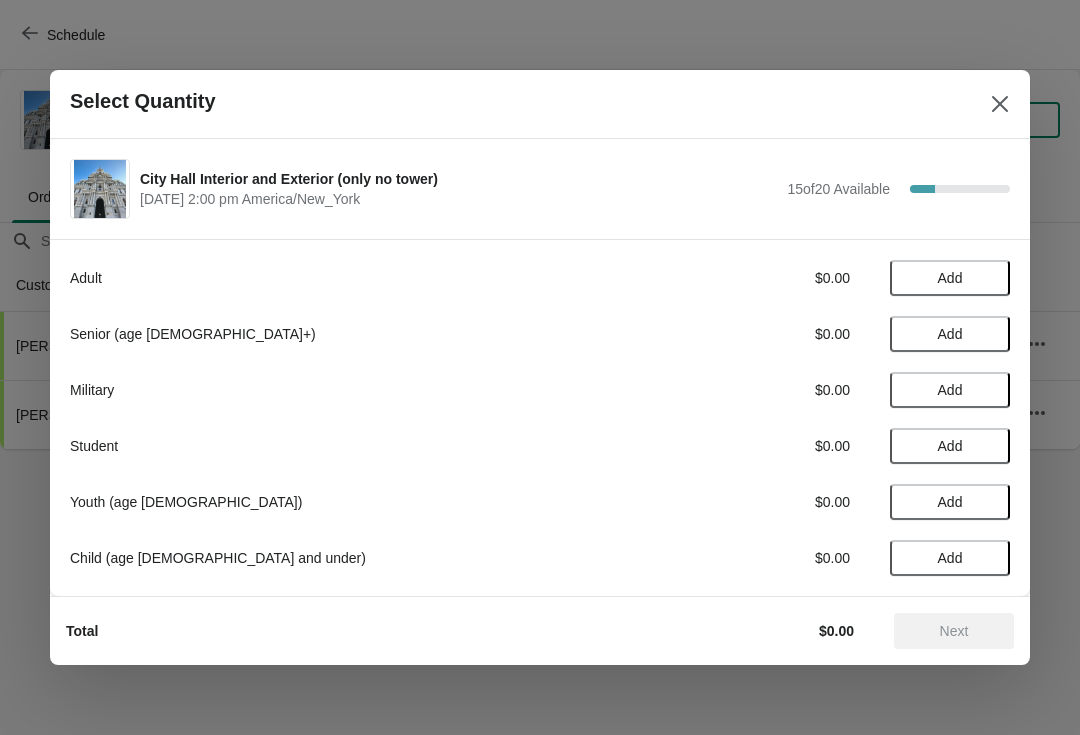 click on "Adult $0.00 Add Senior (age 65+) $0.00 Add Military $0.00 Add Student $0.00 Add Youth (age 5 -18) $0.00 Add Child (age 5 and under) $0.00 Add" at bounding box center [540, 408] 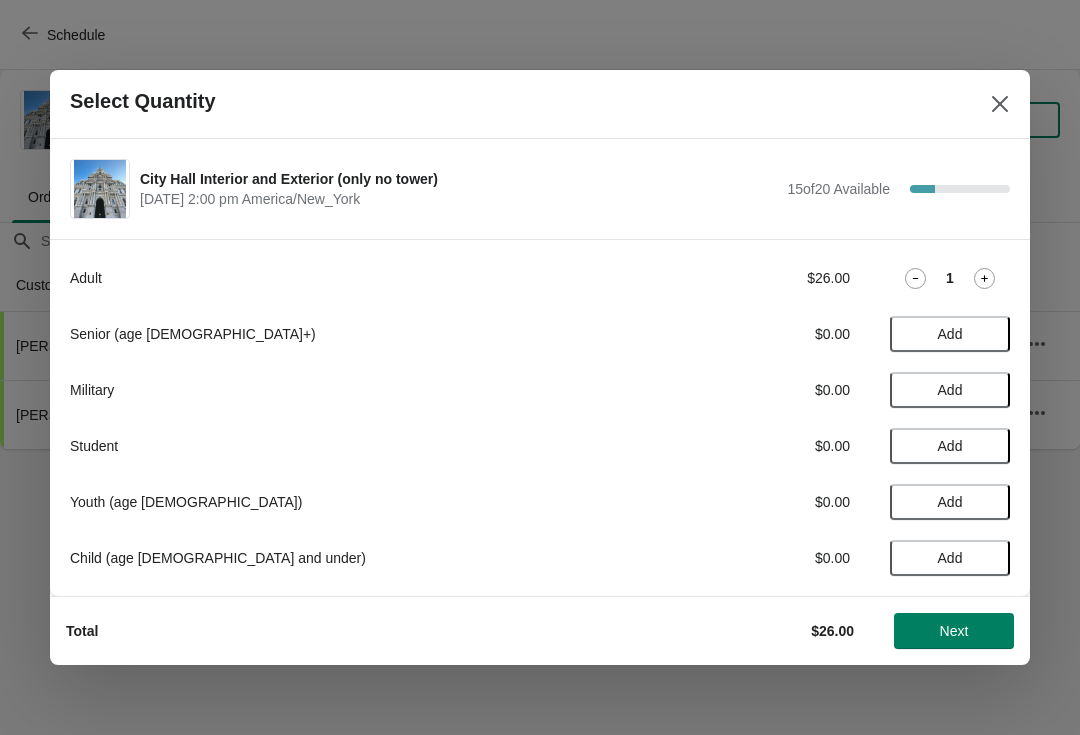 click 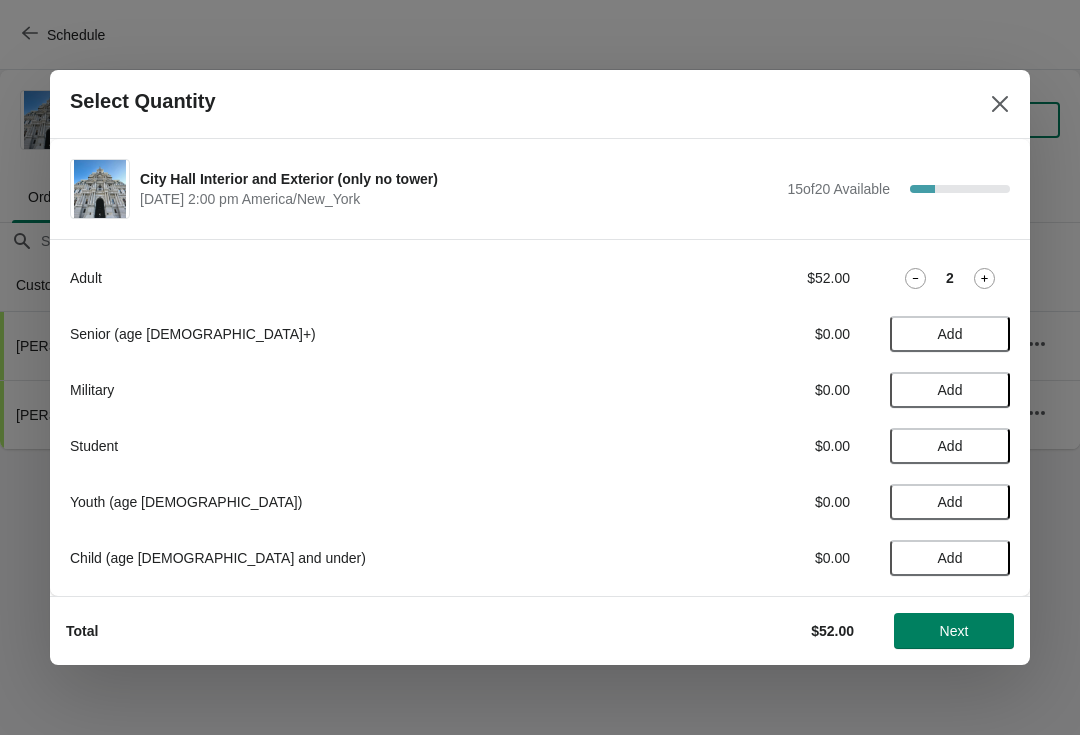 click on "Next" at bounding box center (954, 631) 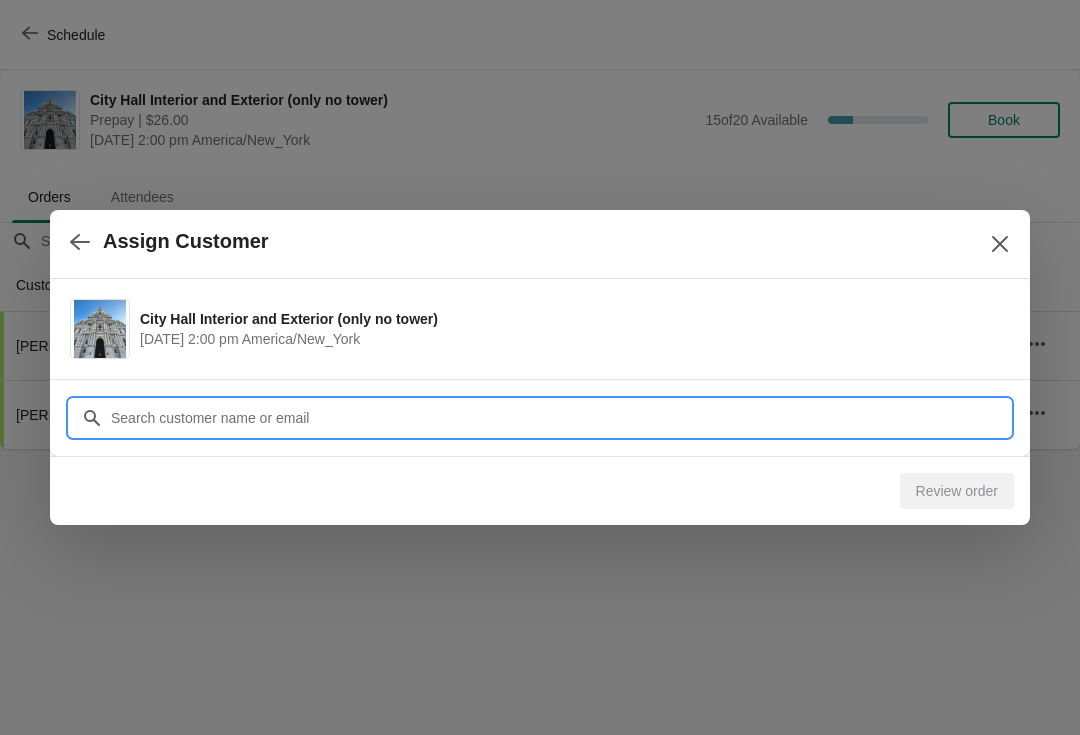 click on "Customer" at bounding box center [560, 418] 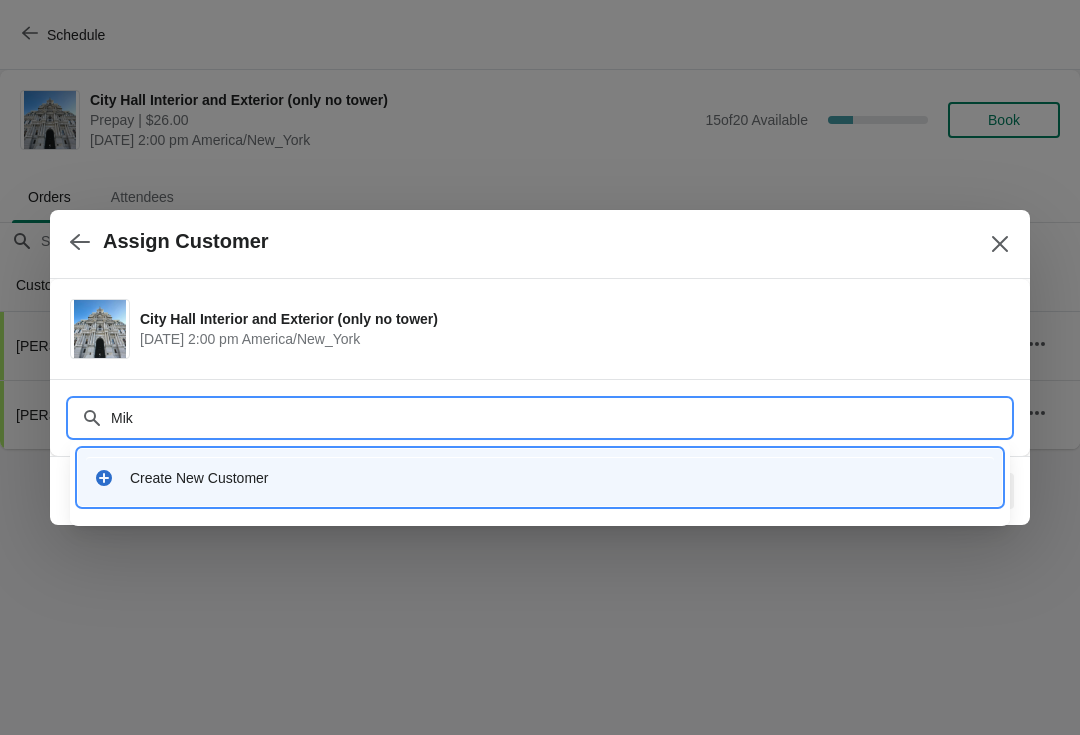 type on "Mike" 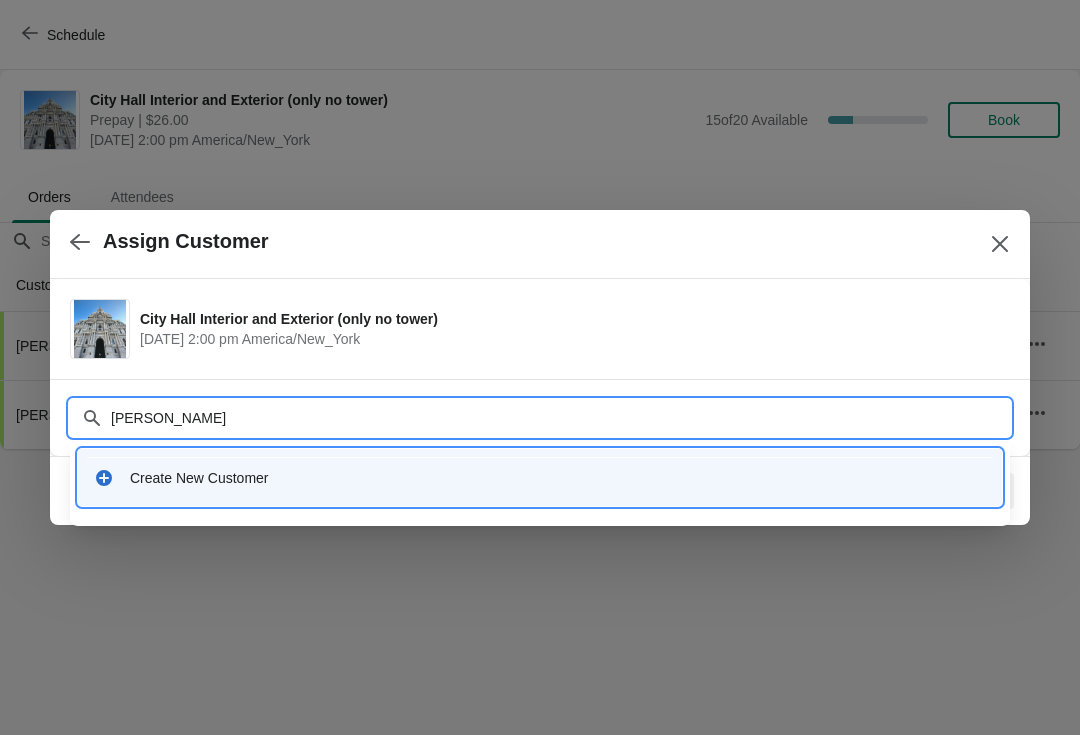 click on "Mike" at bounding box center (560, 418) 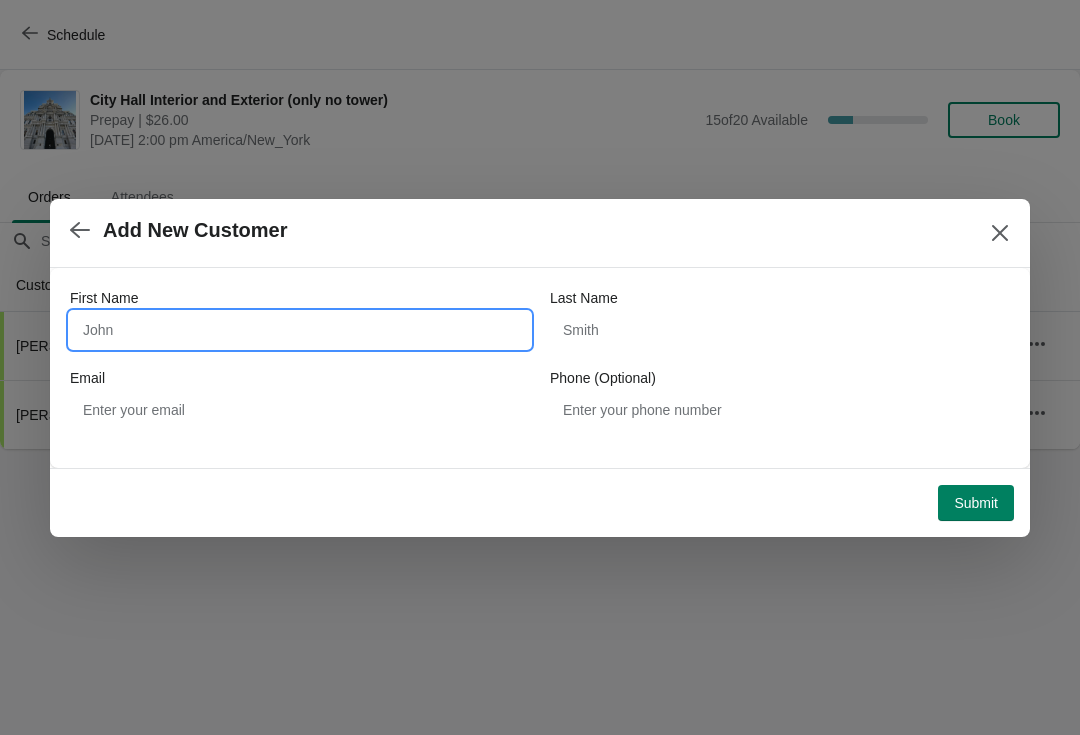 click on "First Name" at bounding box center (300, 330) 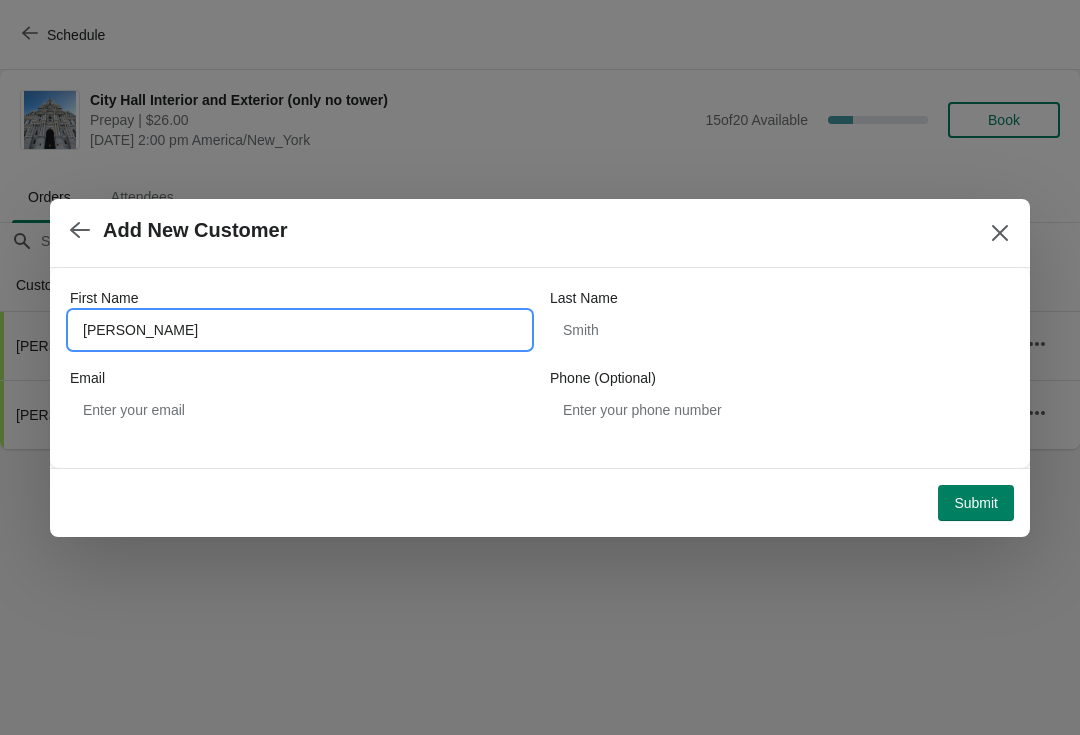 type on "Mike" 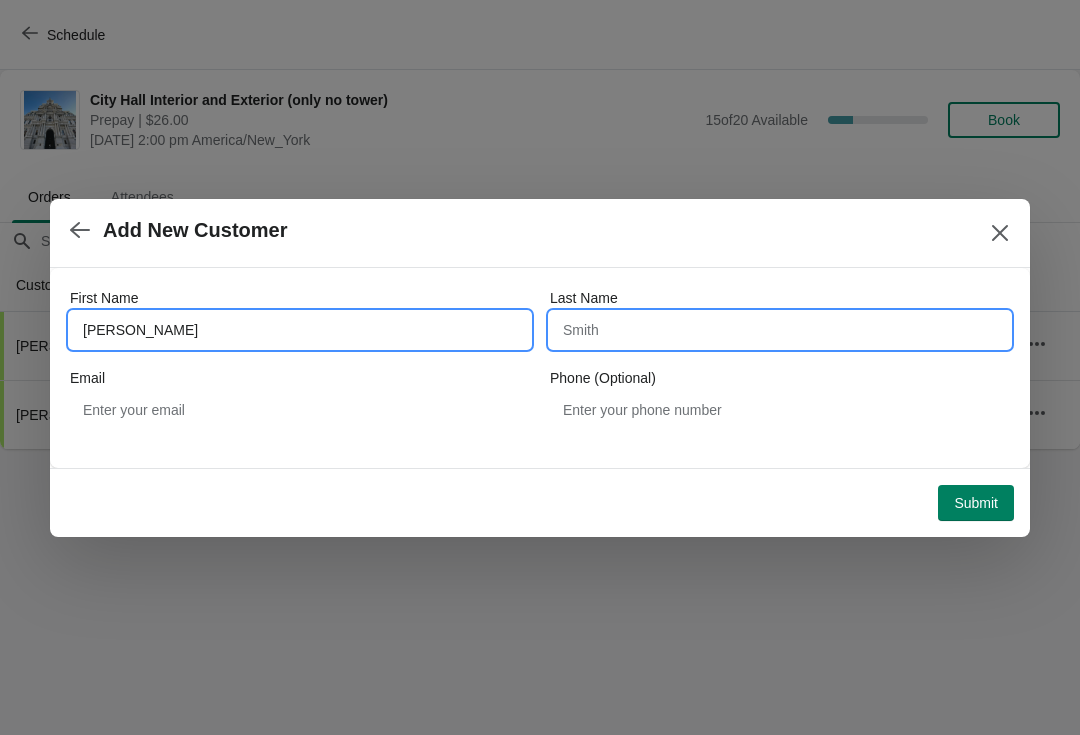 click on "Last Name" at bounding box center (780, 330) 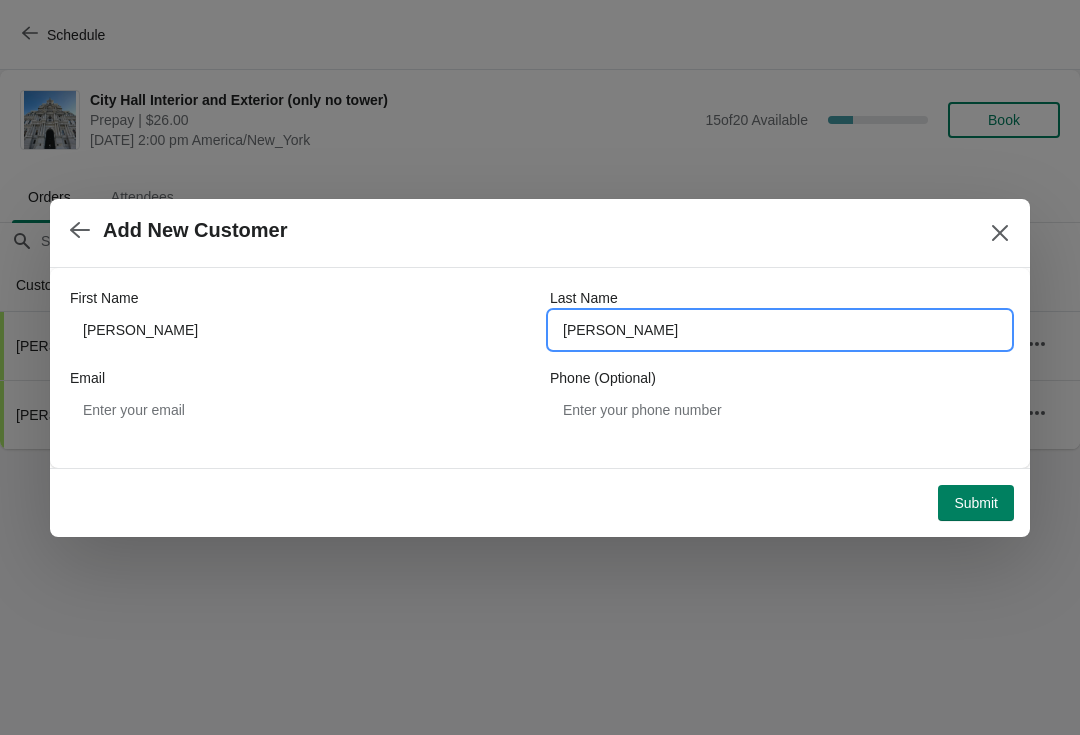 type on "wixted" 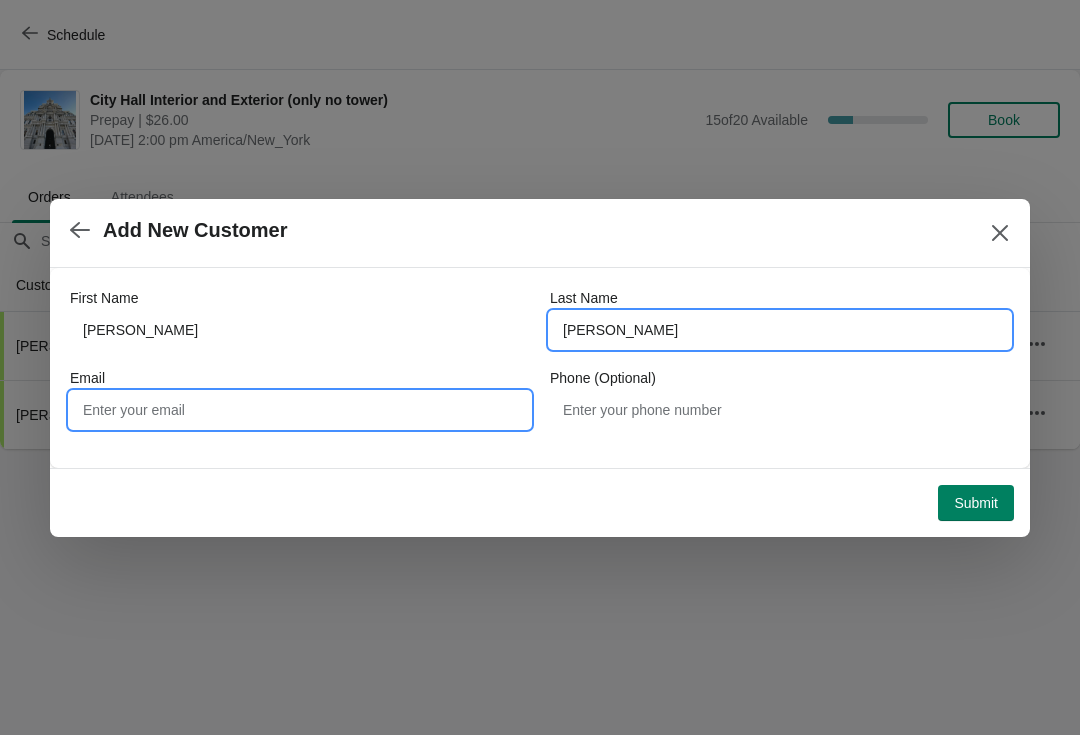click on "Email" at bounding box center [300, 410] 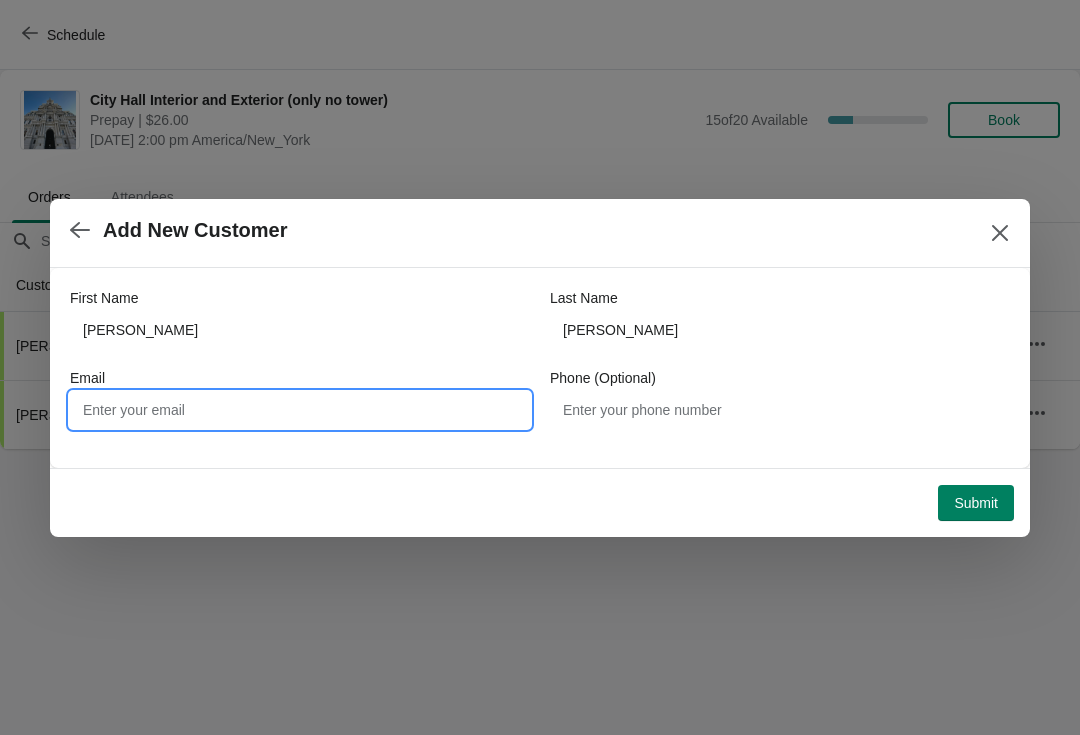 click on "Submit" at bounding box center (976, 503) 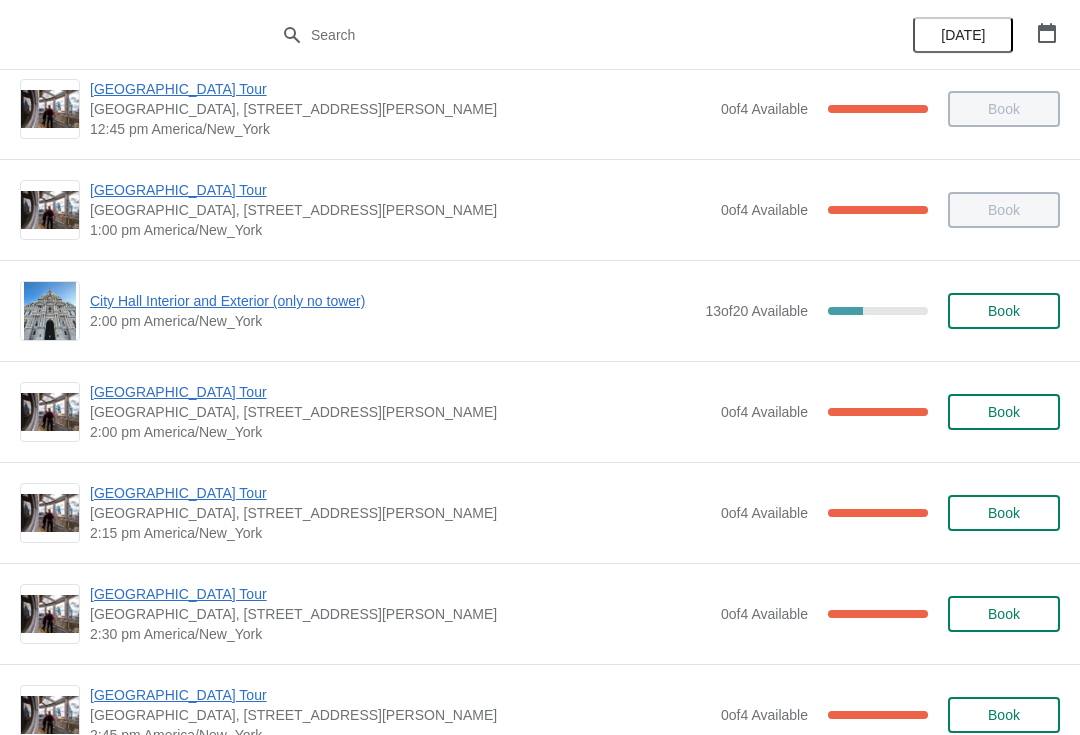 scroll, scrollTop: 1334, scrollLeft: 0, axis: vertical 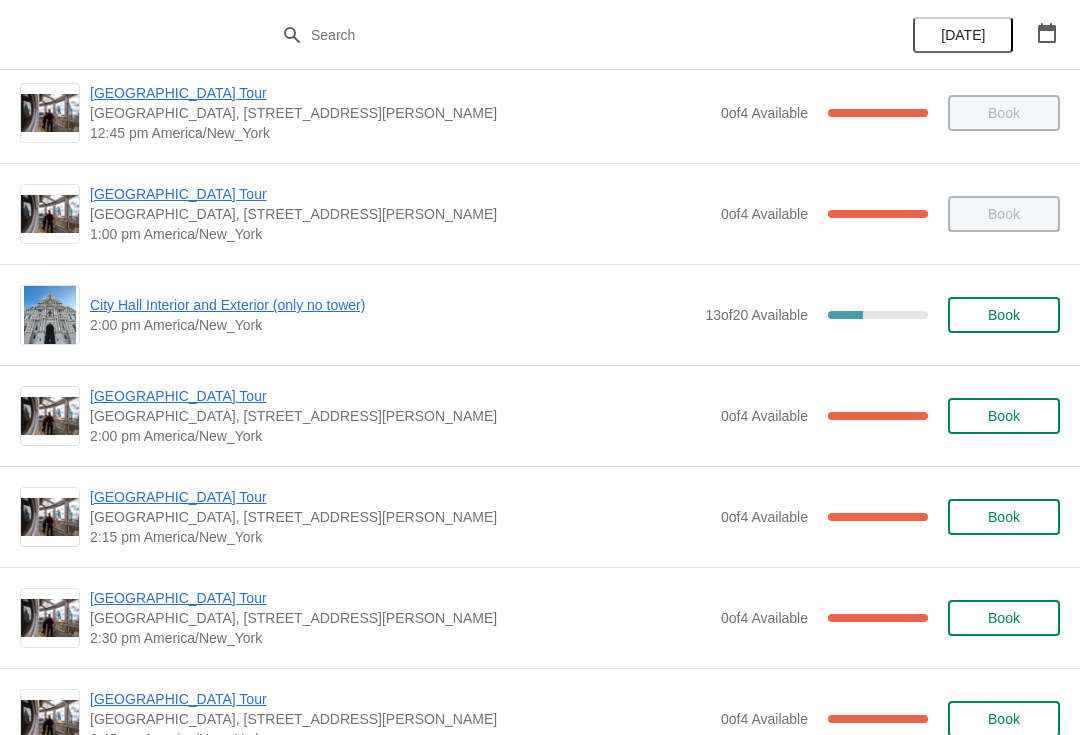 click on "[GEOGRAPHIC_DATA] Tour" at bounding box center [400, 396] 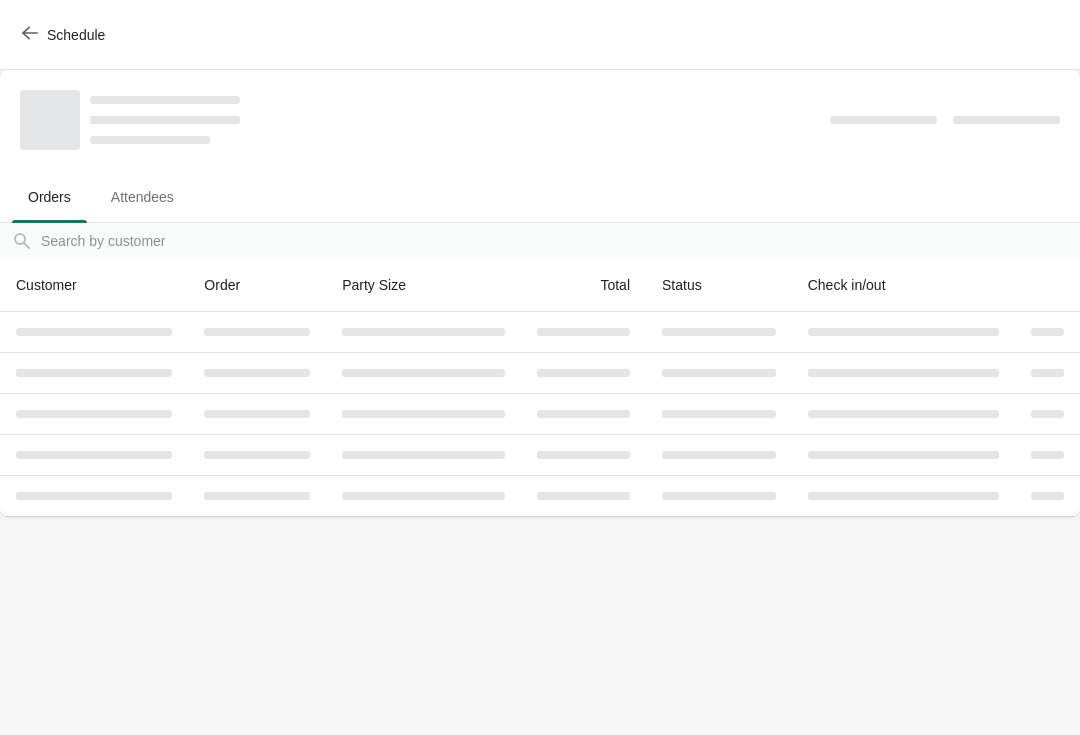 scroll, scrollTop: 0, scrollLeft: 0, axis: both 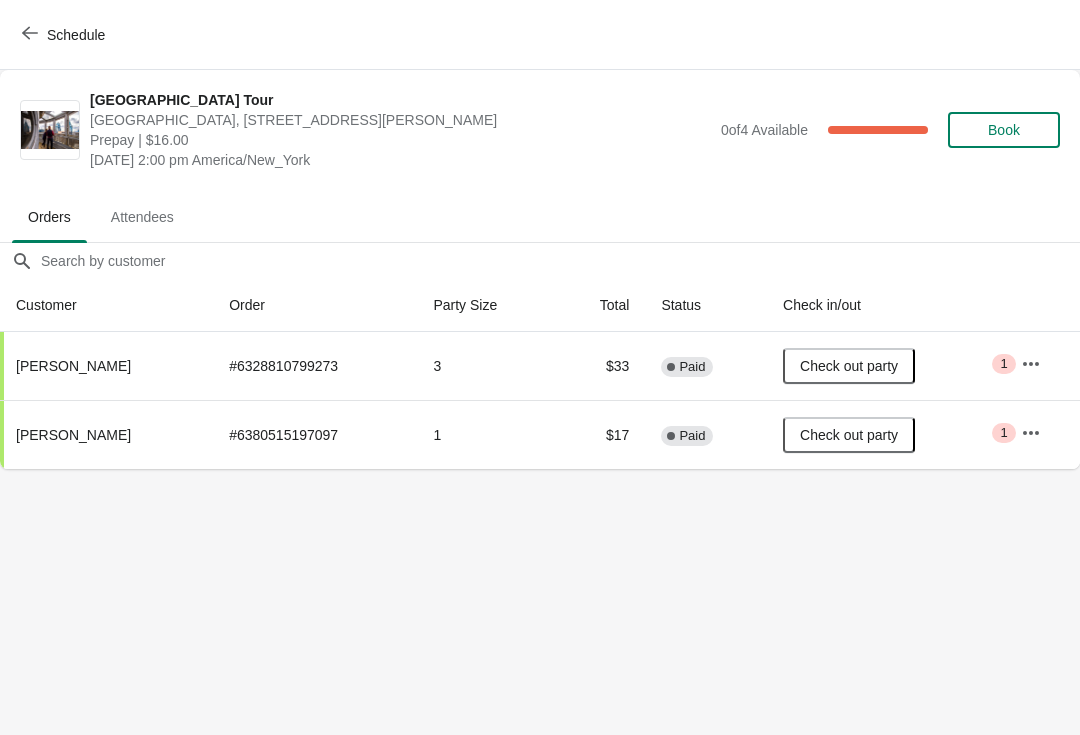 click on "Schedule" at bounding box center (65, 35) 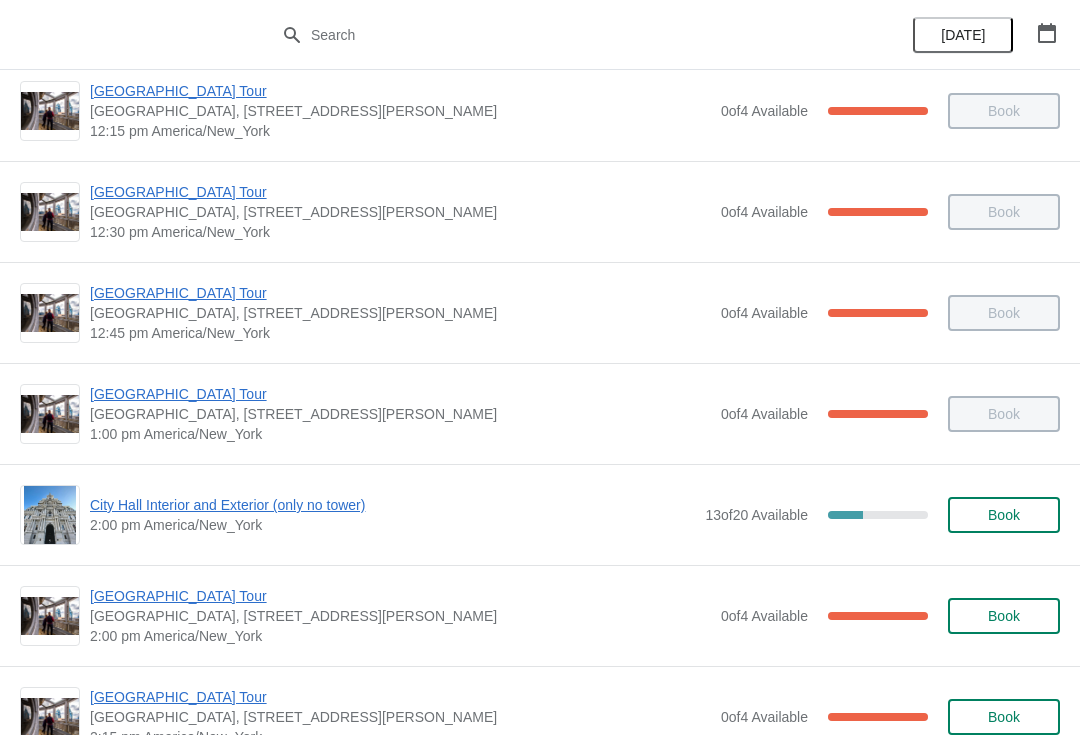 scroll, scrollTop: 1135, scrollLeft: 0, axis: vertical 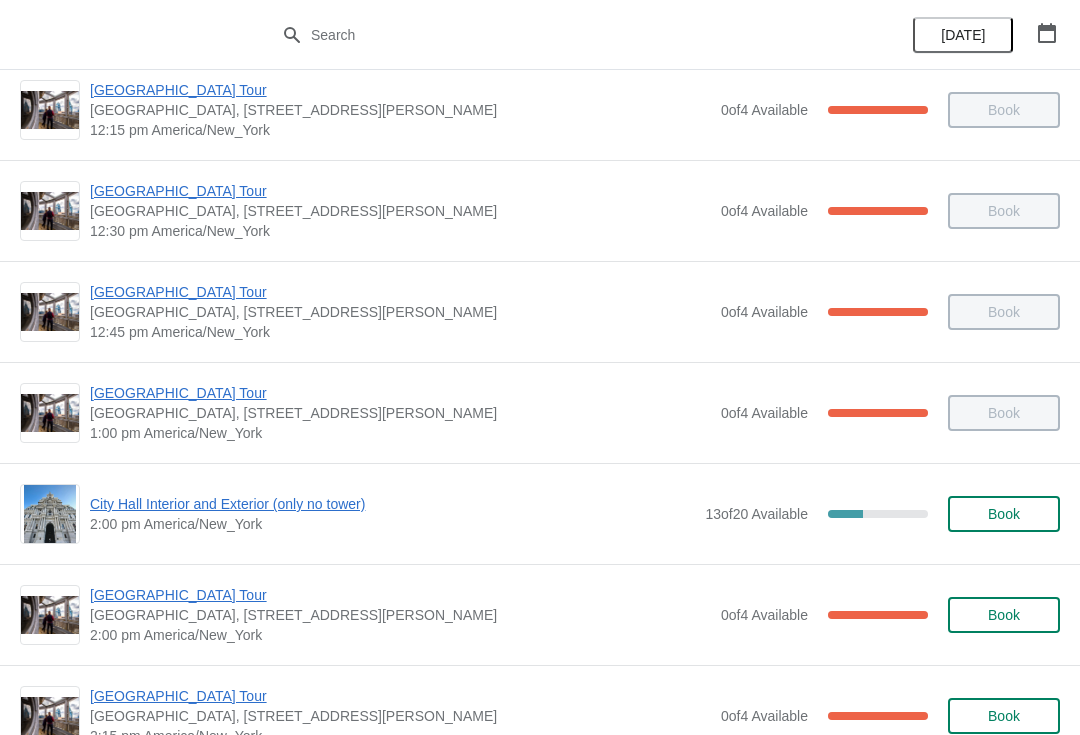 click on "City Hall Interior and Exterior (only no tower)" at bounding box center (392, 504) 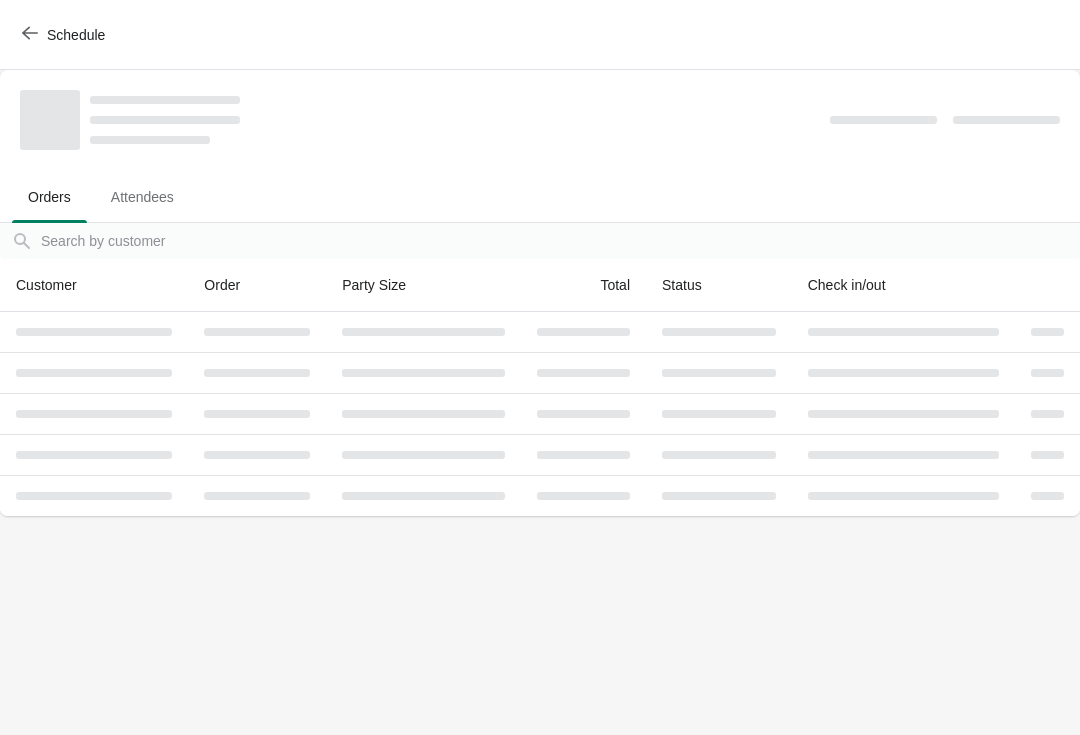 scroll, scrollTop: 0, scrollLeft: 0, axis: both 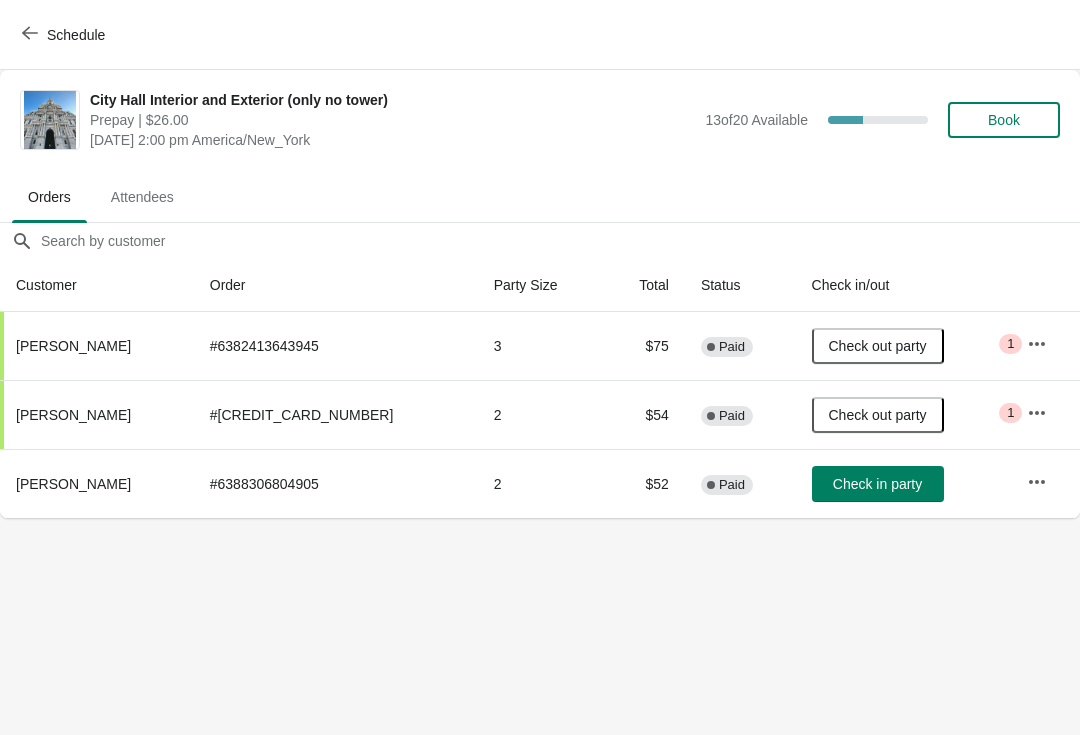 click on "Check in party" at bounding box center [877, 484] 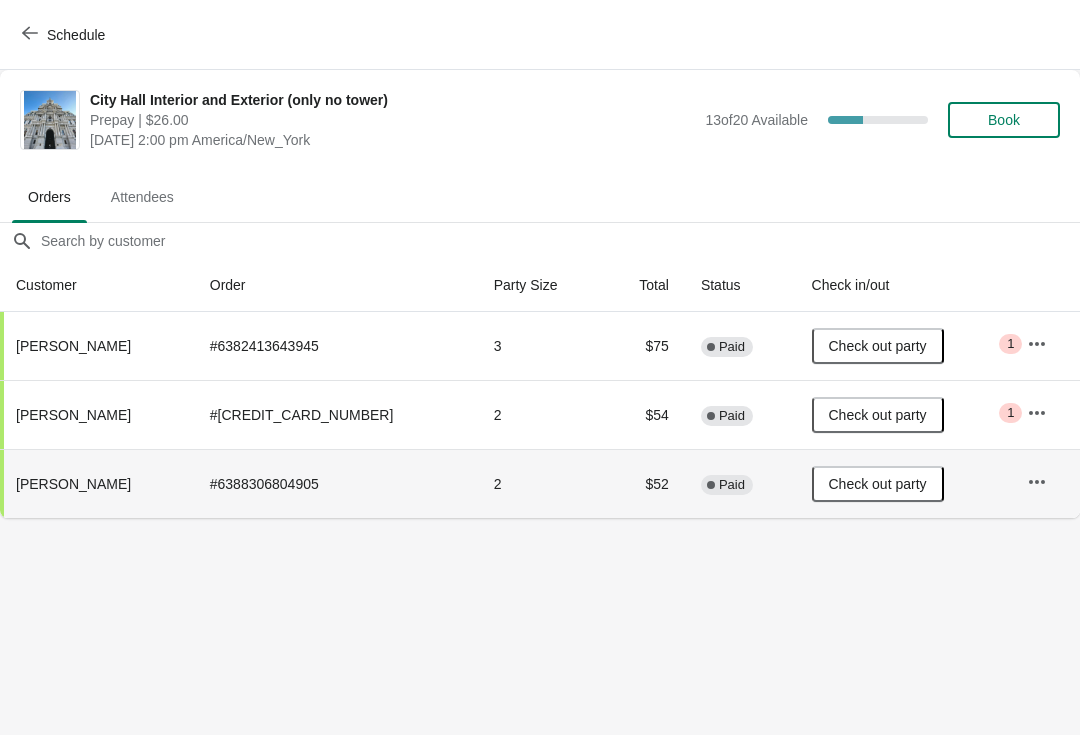 click on "Schedule" at bounding box center [65, 34] 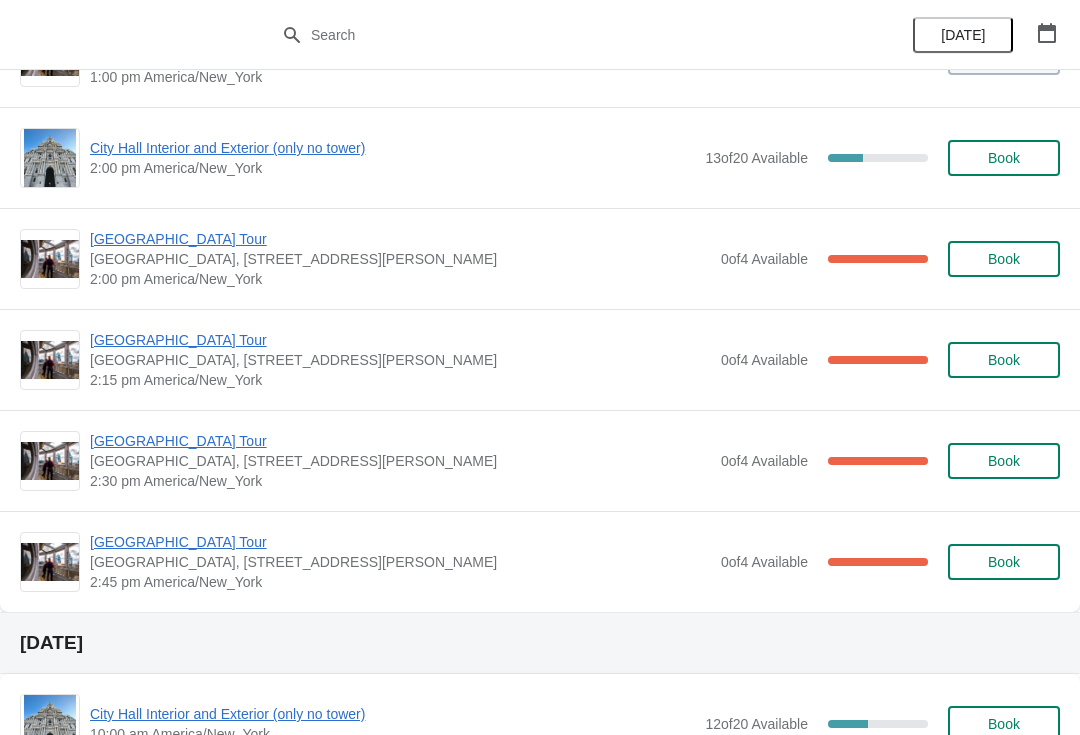 scroll, scrollTop: 1497, scrollLeft: 0, axis: vertical 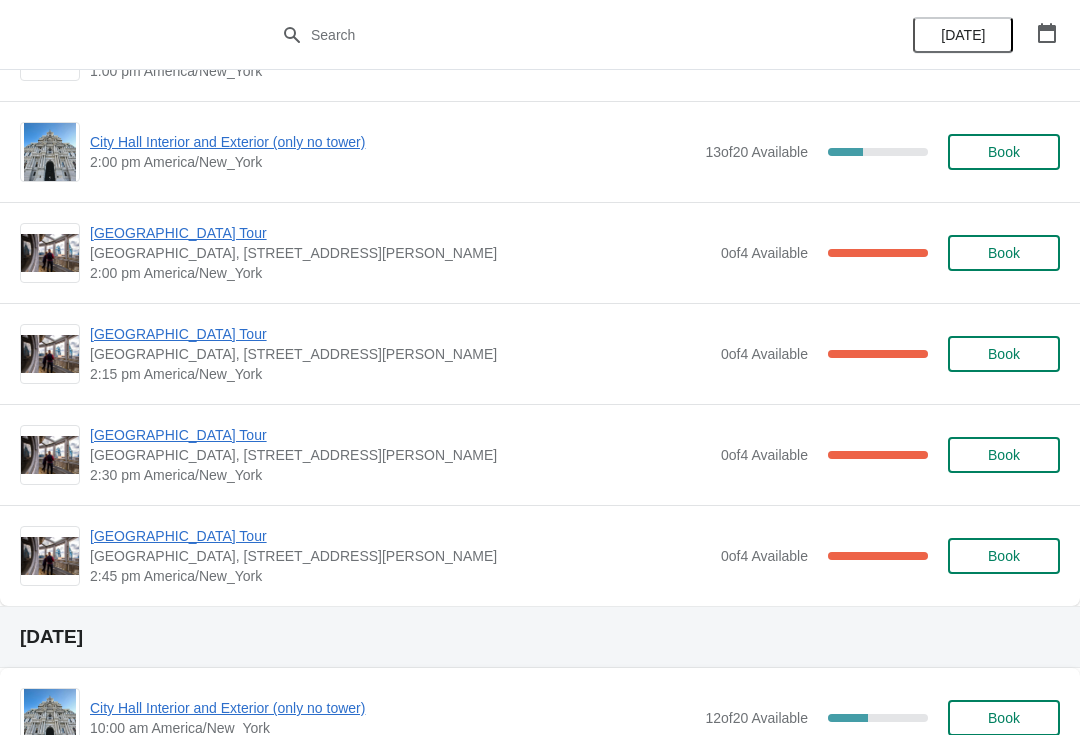 click on "[GEOGRAPHIC_DATA] Tour" at bounding box center (400, 435) 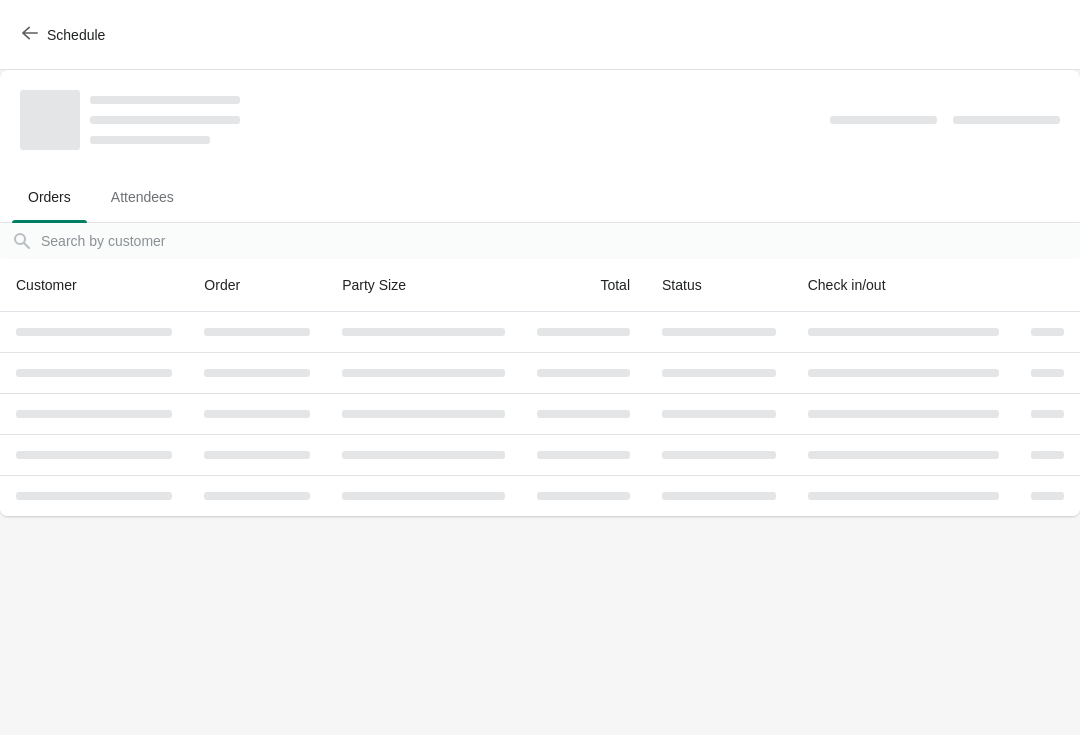 scroll, scrollTop: 0, scrollLeft: 0, axis: both 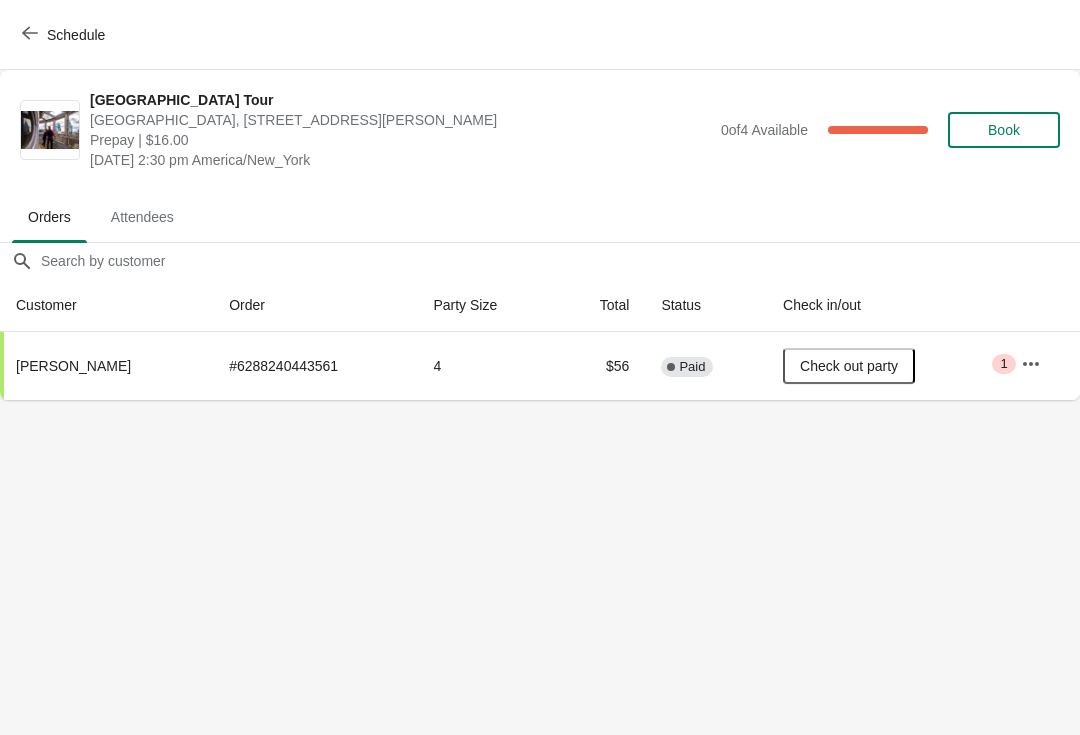 click on "Schedule" at bounding box center (65, 34) 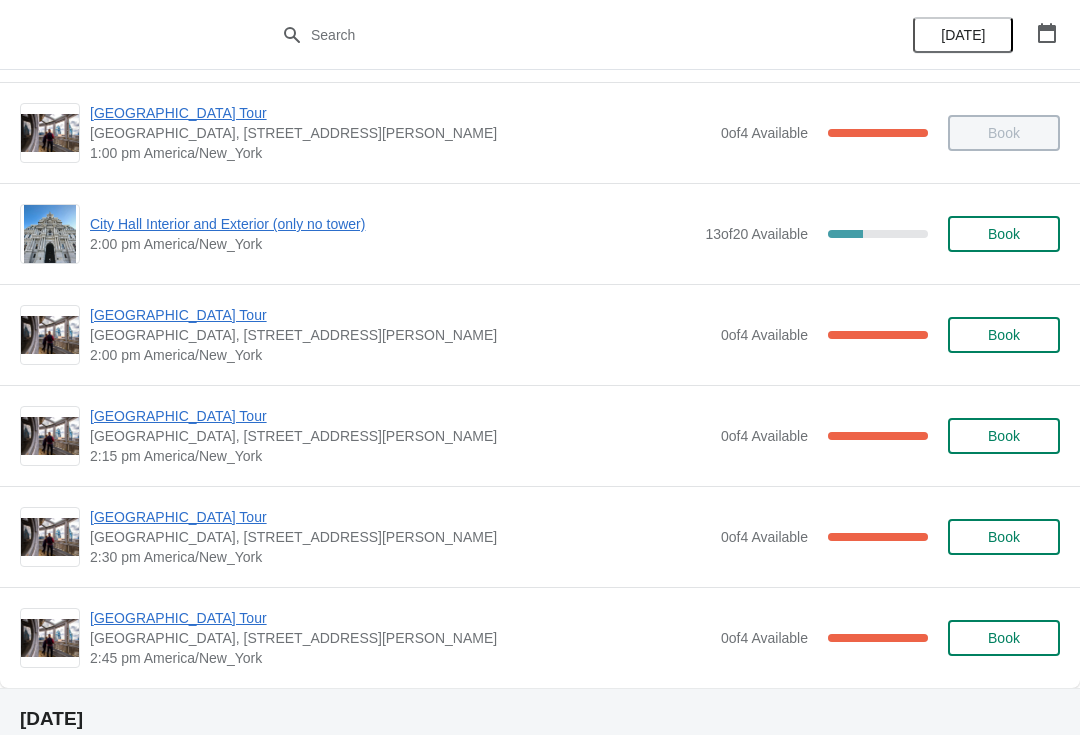 scroll, scrollTop: 1414, scrollLeft: 0, axis: vertical 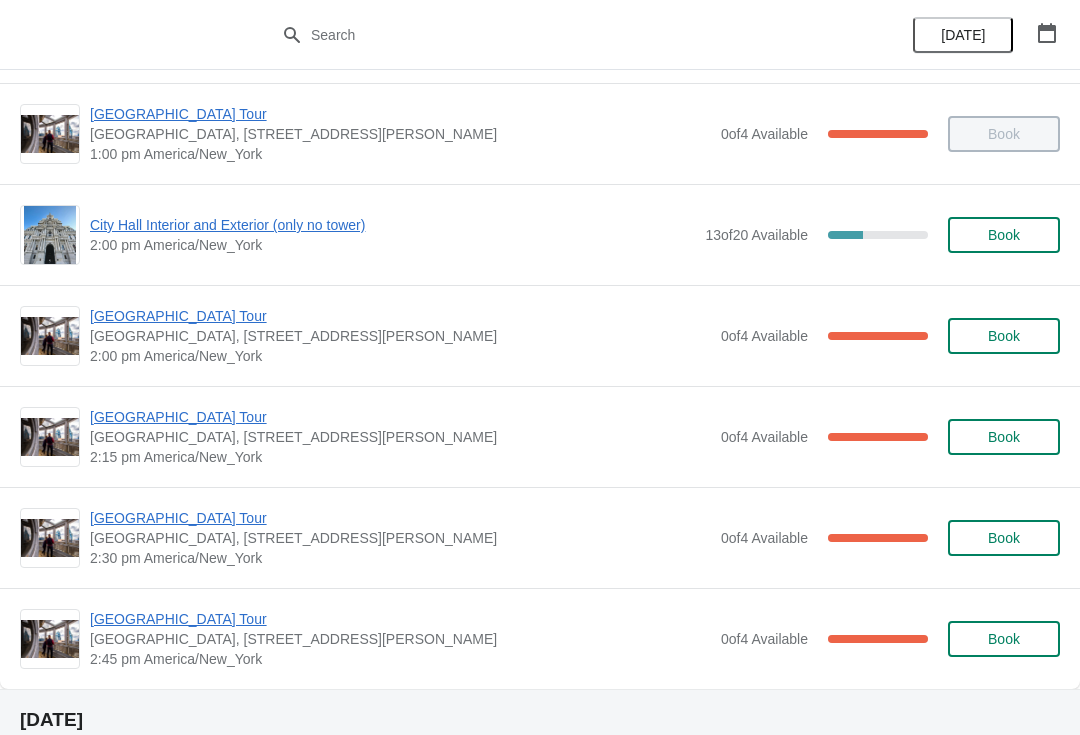 click on "[GEOGRAPHIC_DATA] Tour" at bounding box center (400, 417) 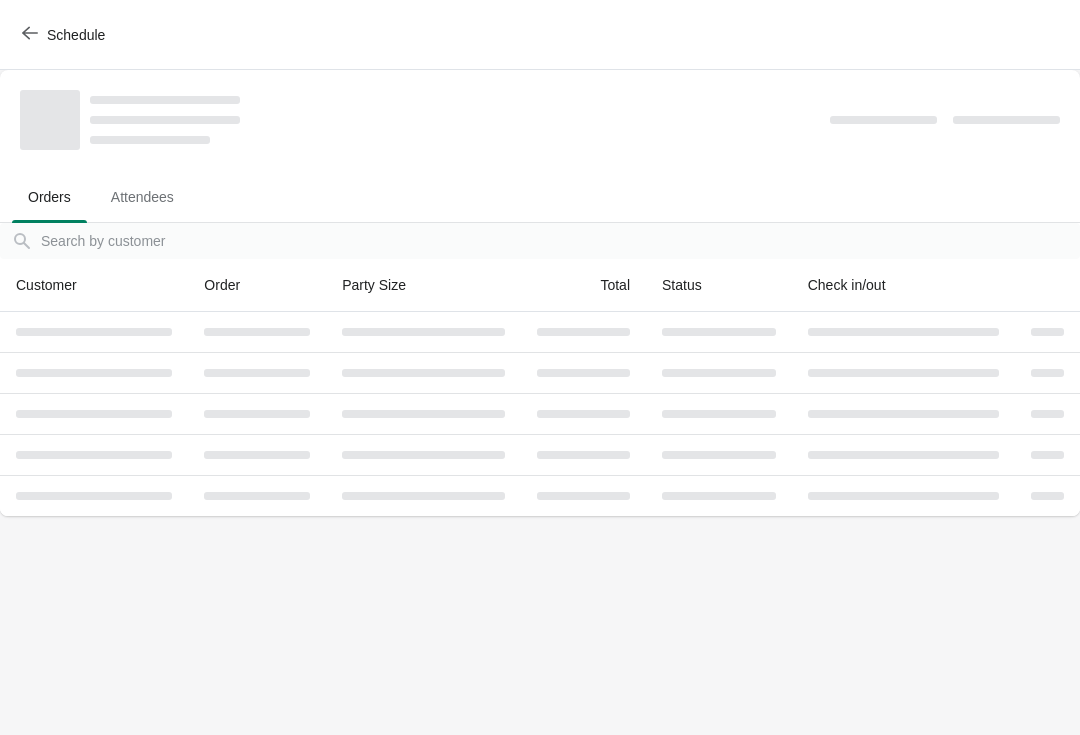 scroll, scrollTop: 0, scrollLeft: 0, axis: both 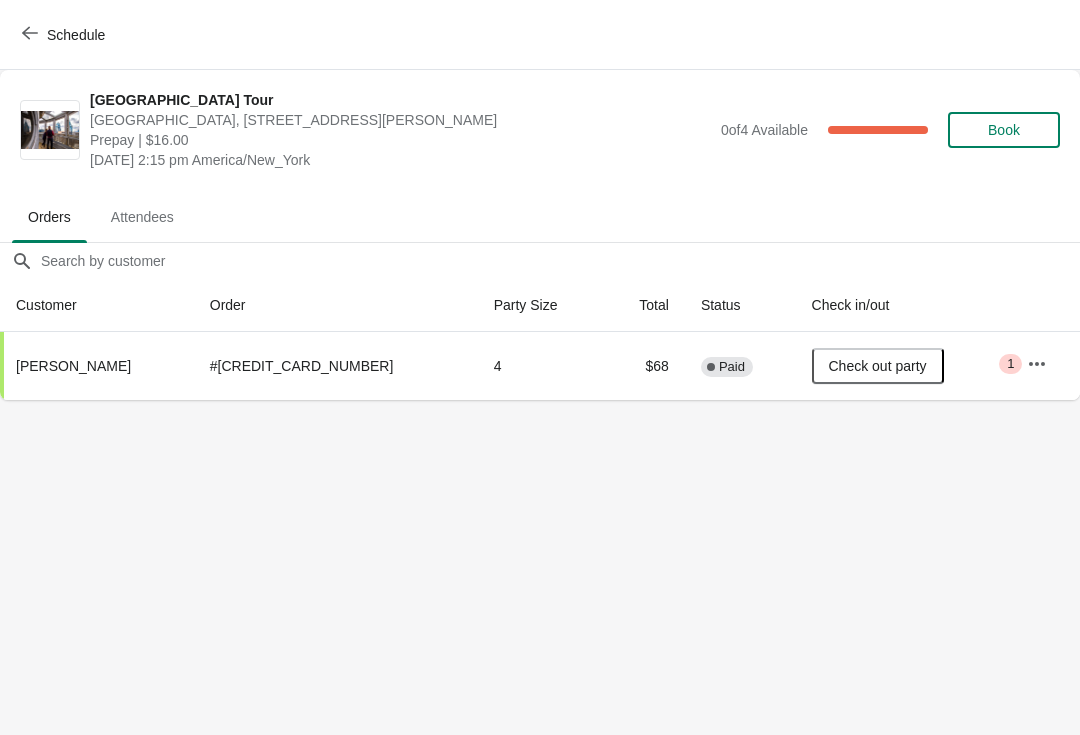click 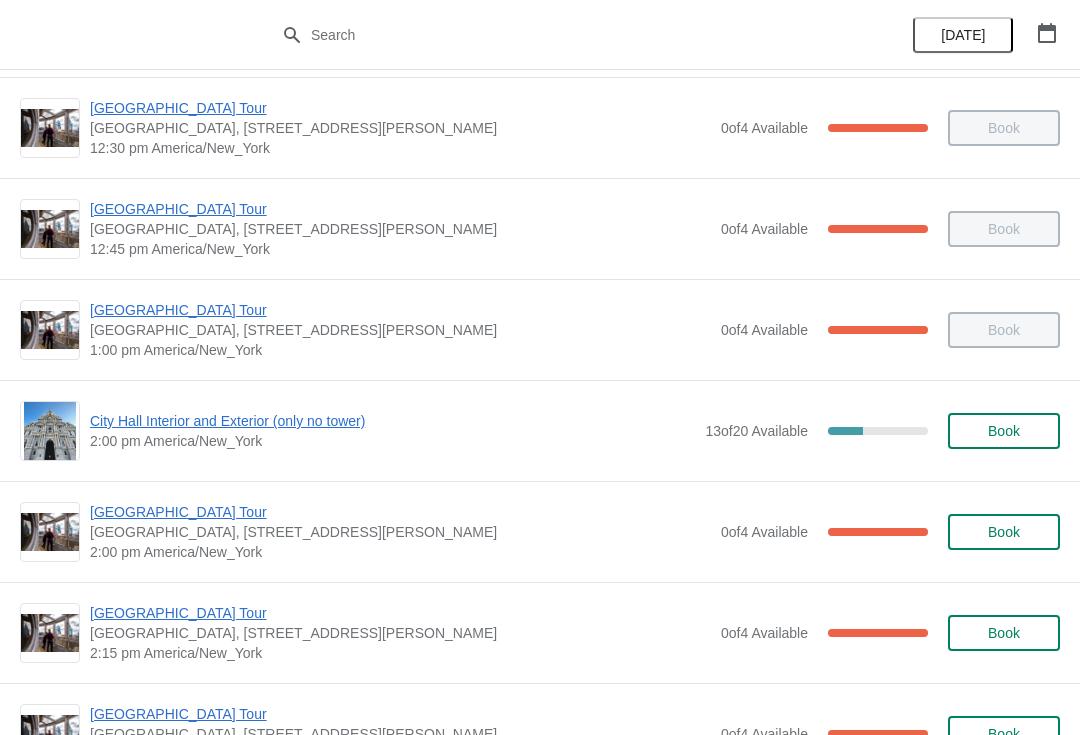 scroll, scrollTop: 1219, scrollLeft: 0, axis: vertical 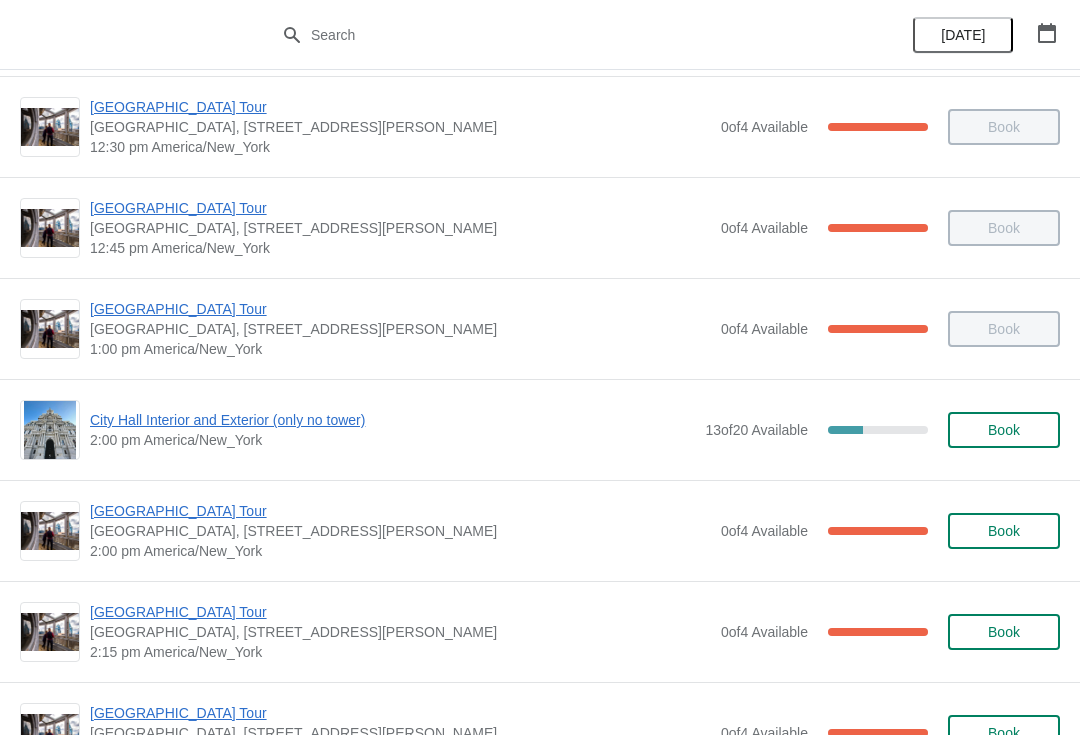 click on "[GEOGRAPHIC_DATA] Tour" at bounding box center [400, 511] 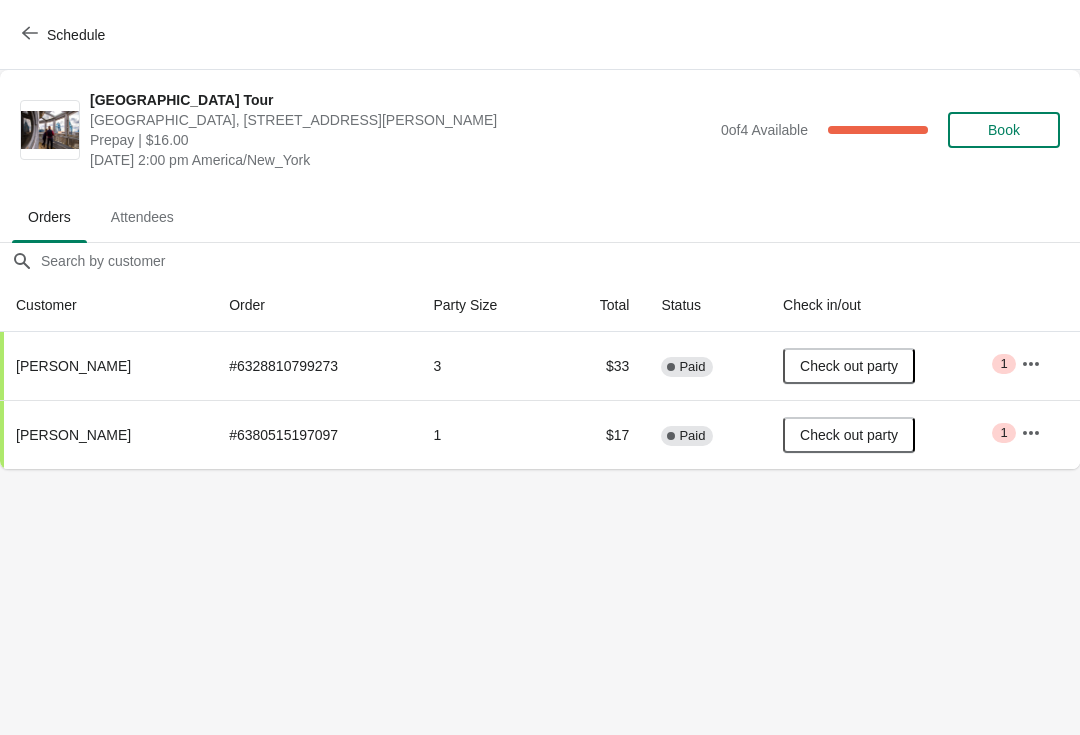 click 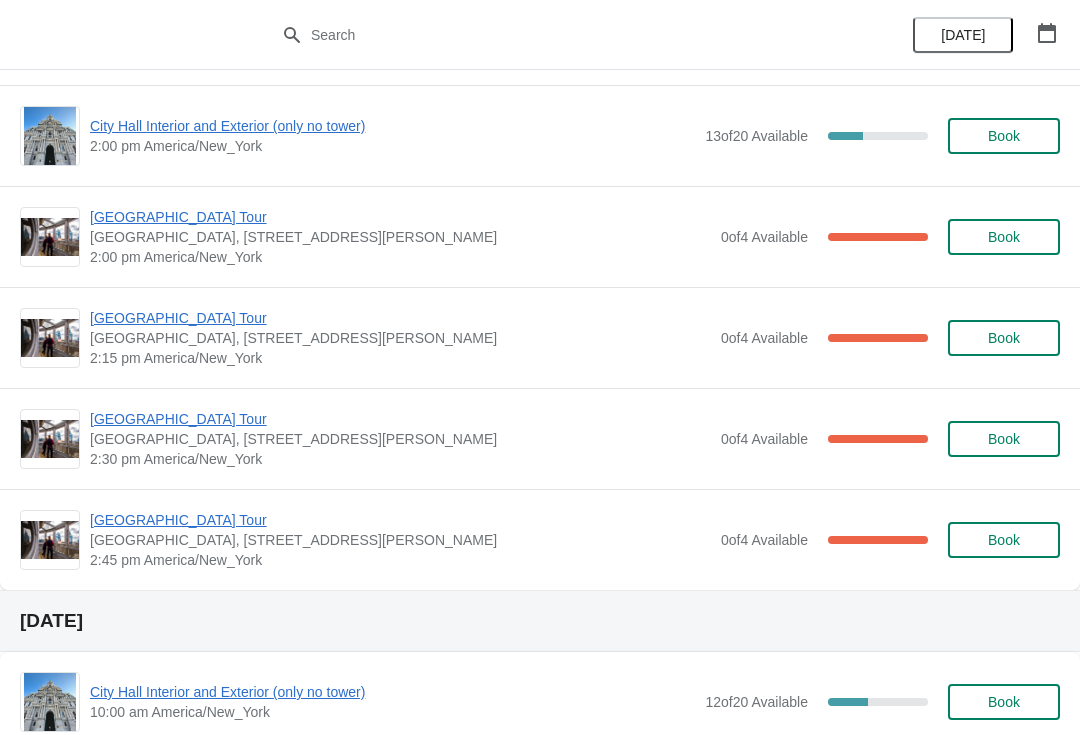 scroll, scrollTop: 1508, scrollLeft: 0, axis: vertical 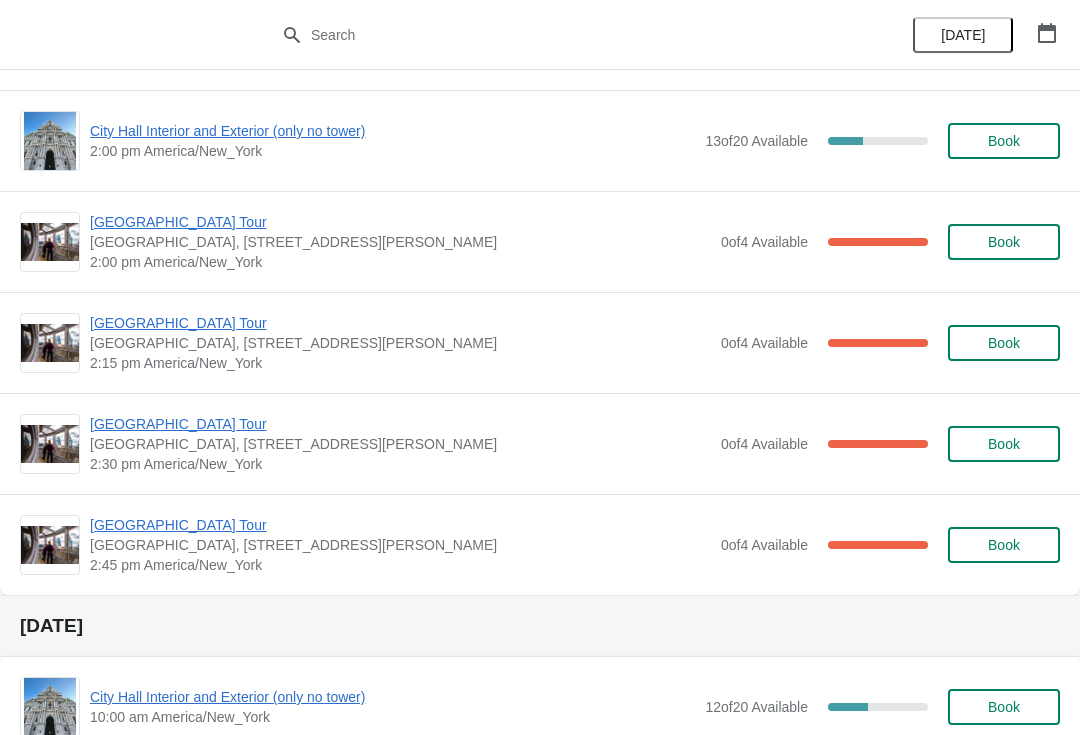 click on "[GEOGRAPHIC_DATA] Tour" at bounding box center (400, 424) 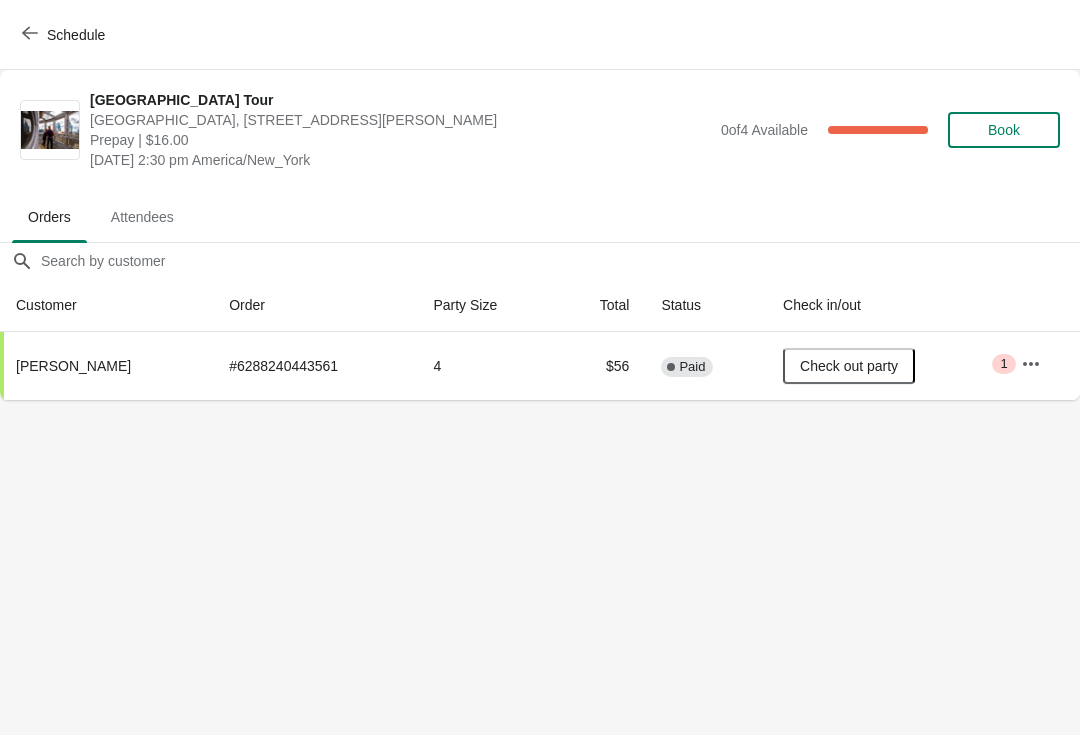 scroll, scrollTop: 0, scrollLeft: 0, axis: both 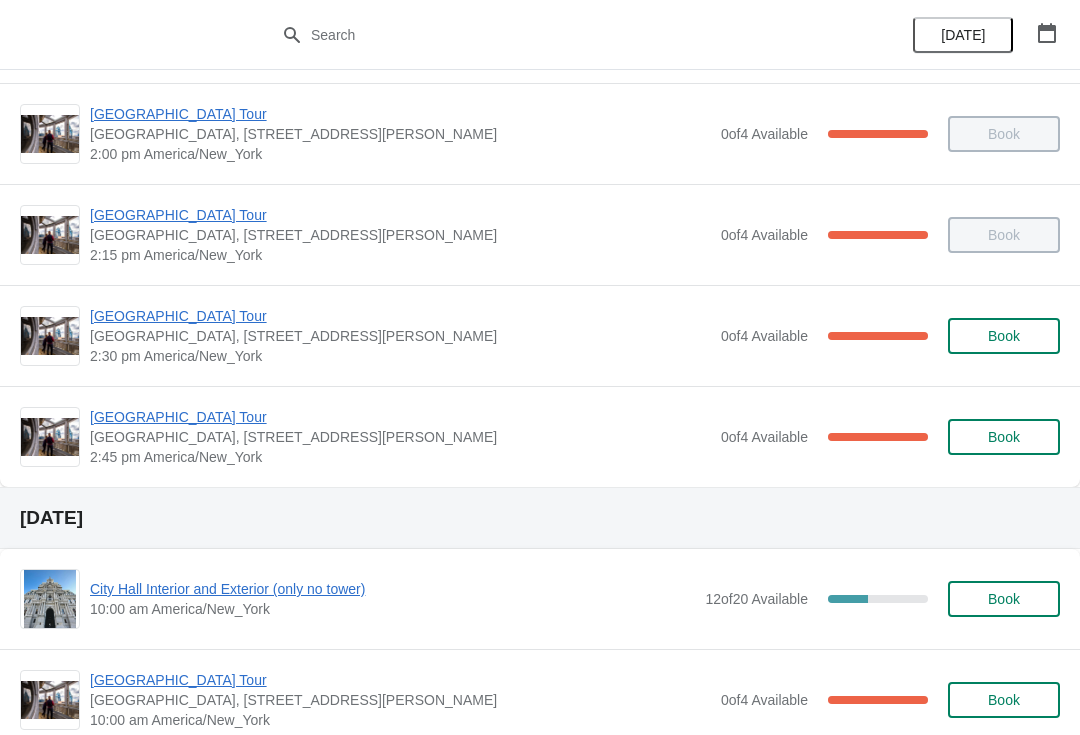 click on "[GEOGRAPHIC_DATA] Tour" at bounding box center (400, 417) 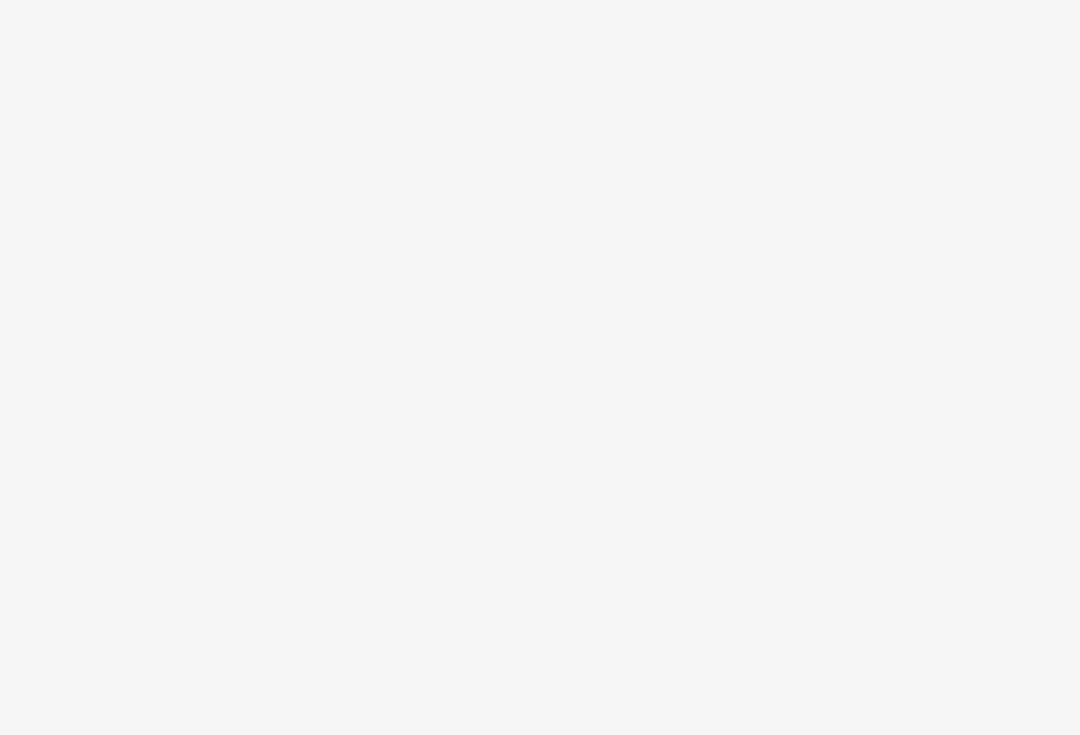 scroll, scrollTop: 0, scrollLeft: 0, axis: both 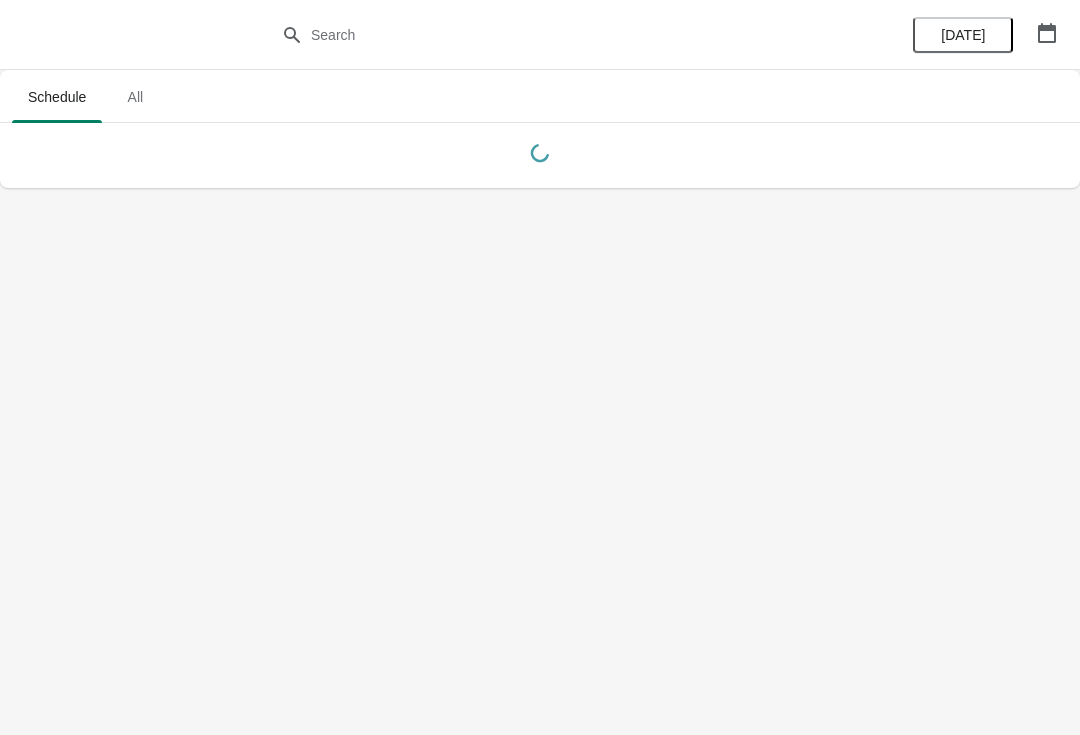 click 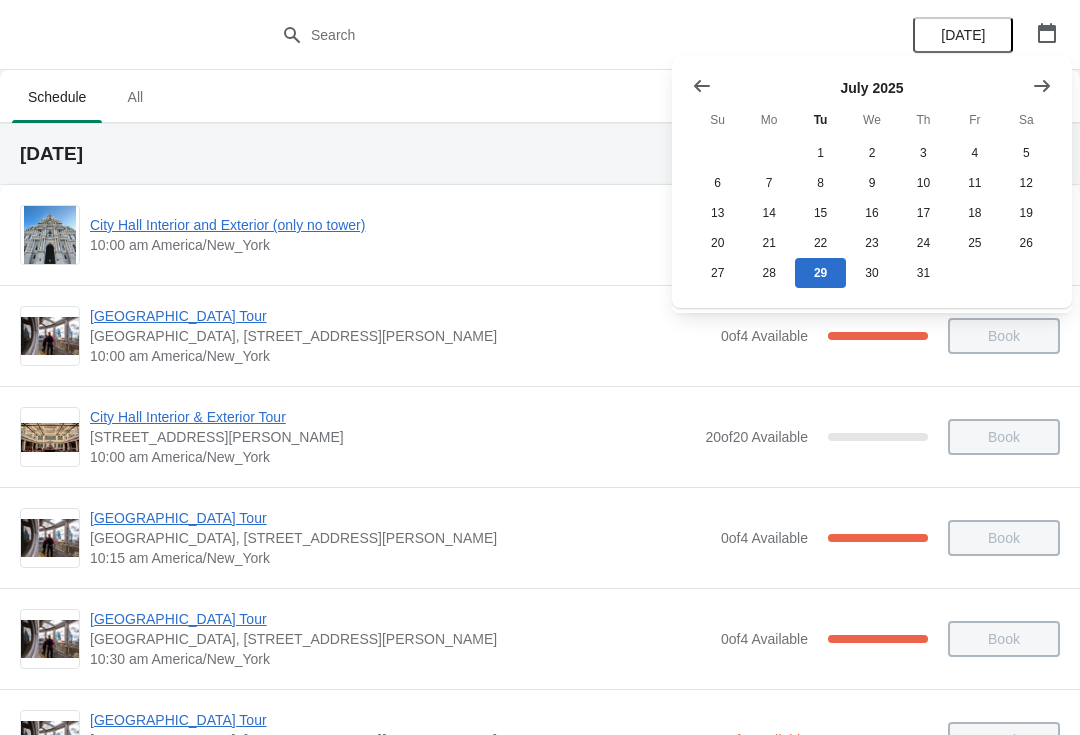 click 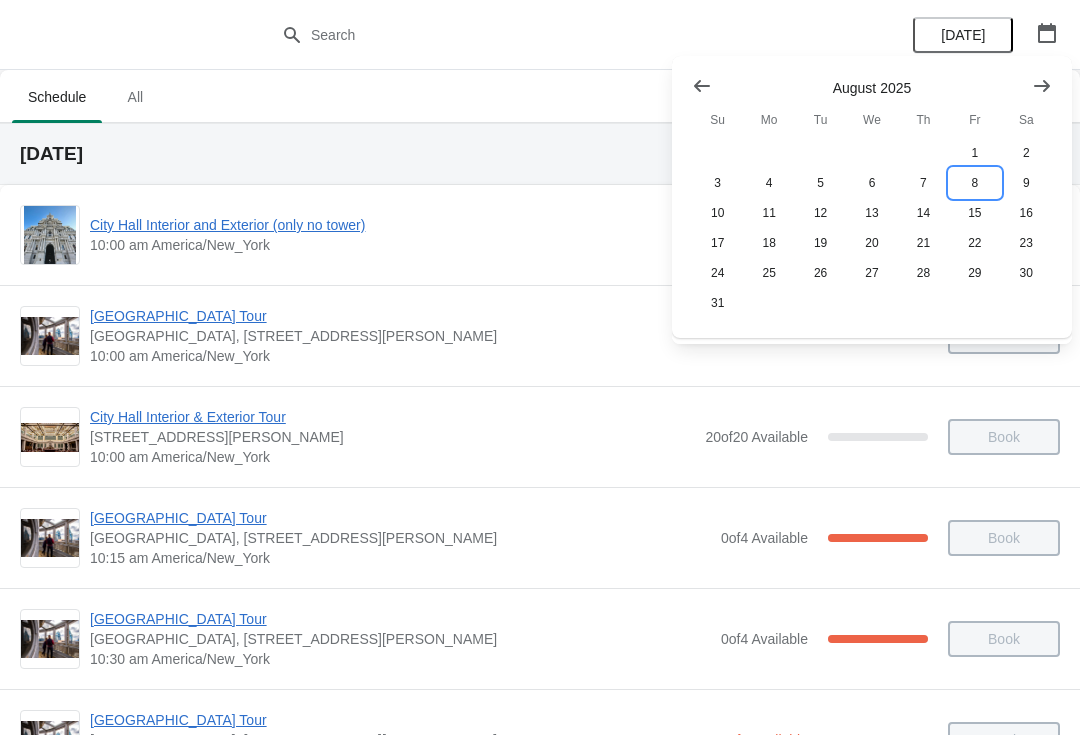 click on "8" at bounding box center [974, 183] 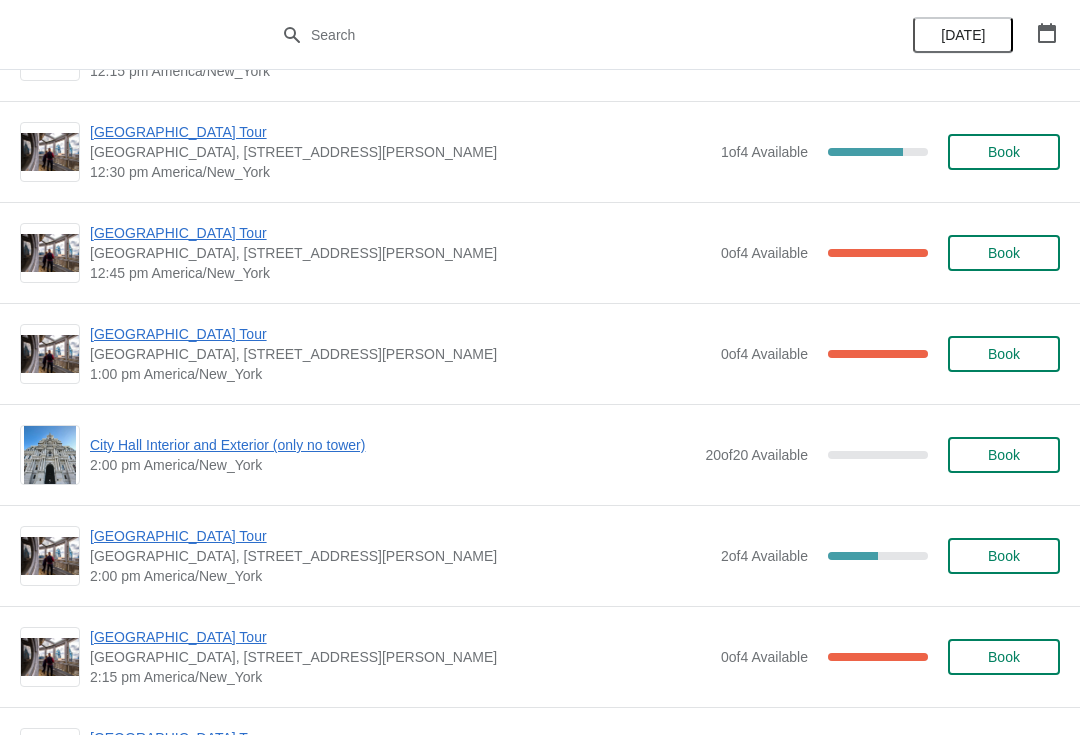 scroll, scrollTop: 1293, scrollLeft: 0, axis: vertical 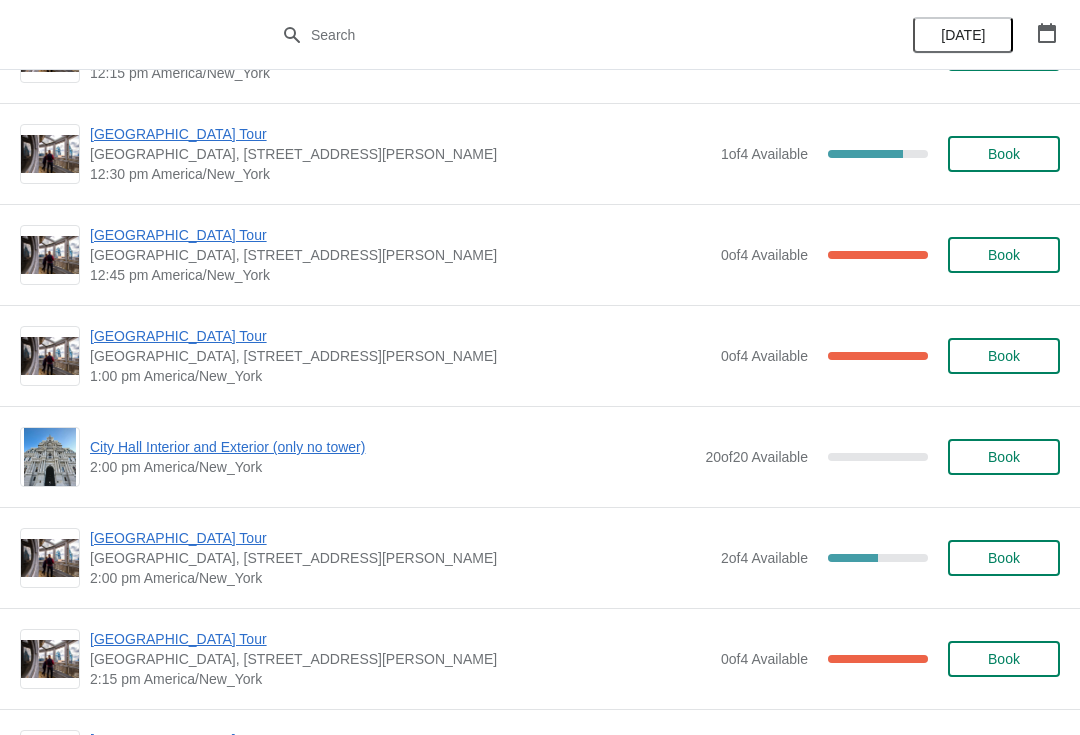 click on "Book" at bounding box center (1004, 457) 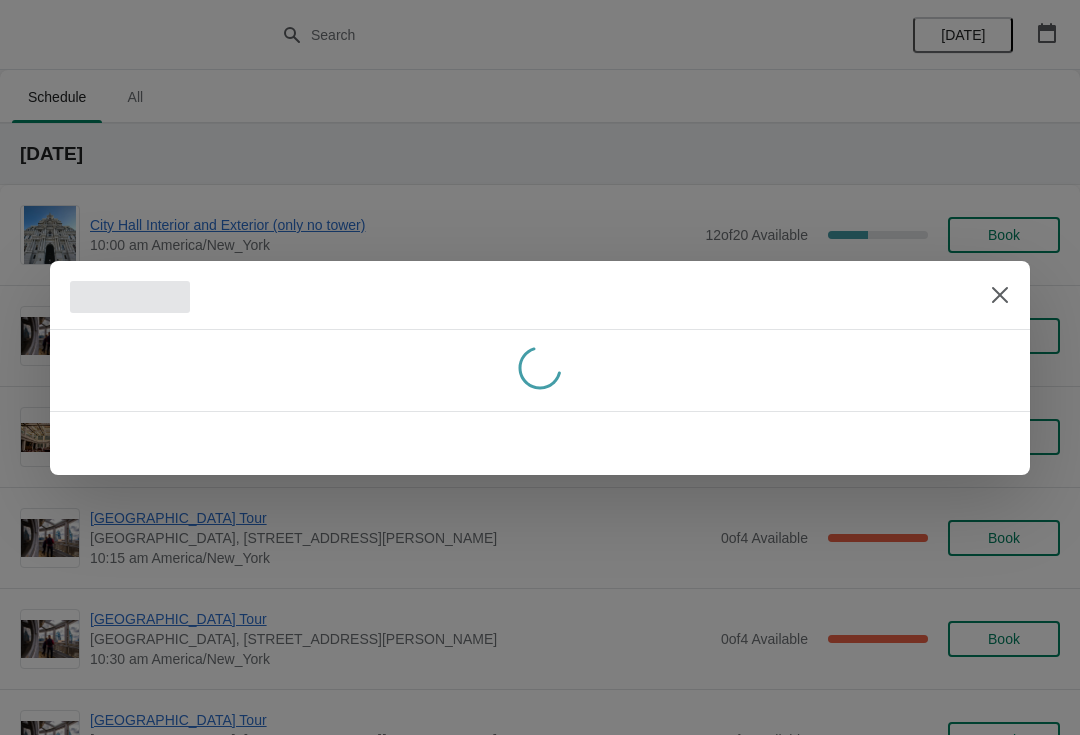 scroll, scrollTop: 0, scrollLeft: 0, axis: both 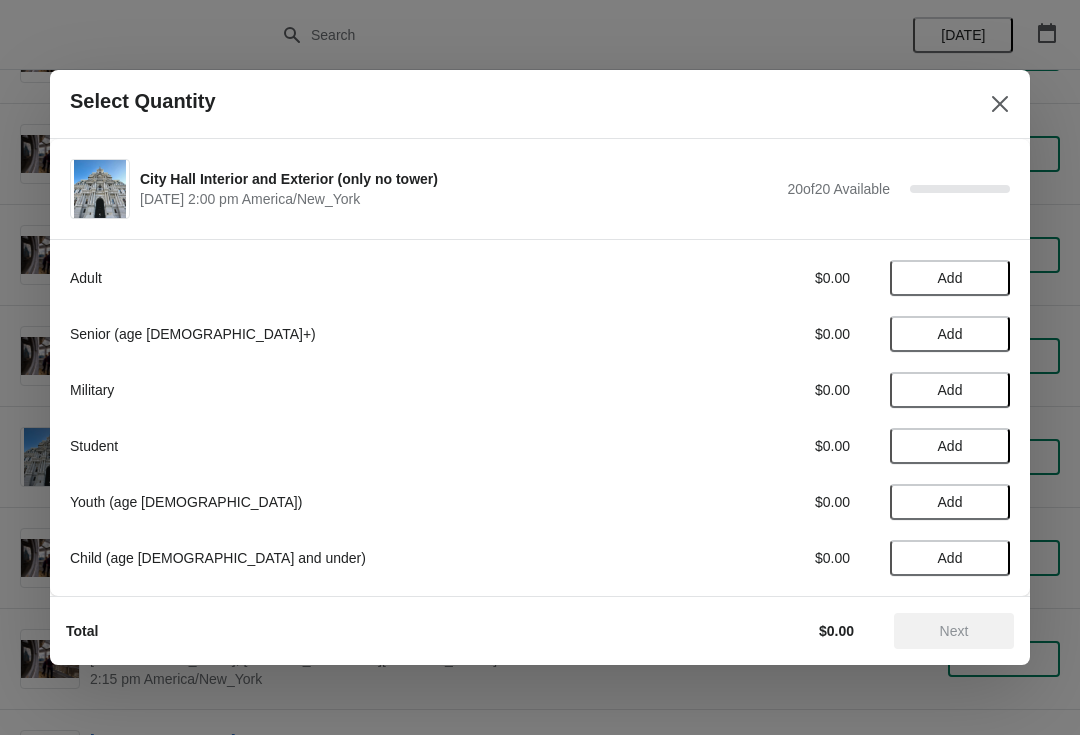 click on "Add" at bounding box center [950, 334] 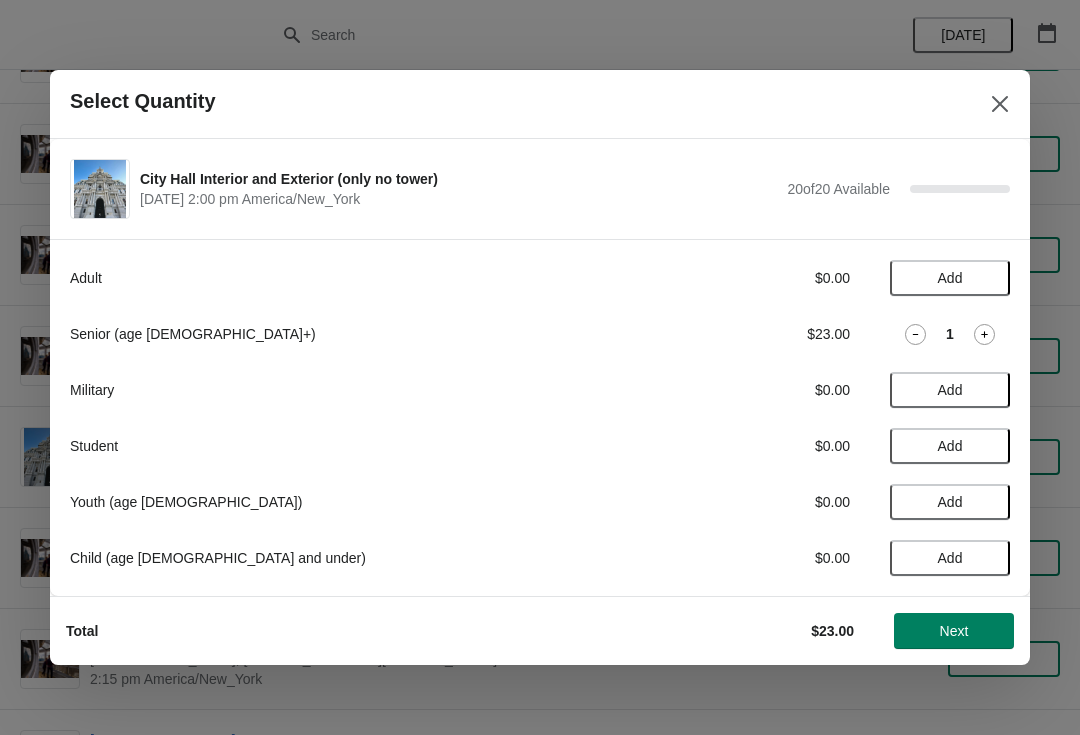 click on "Senior (age 65+) $23.00 1" at bounding box center (540, 334) 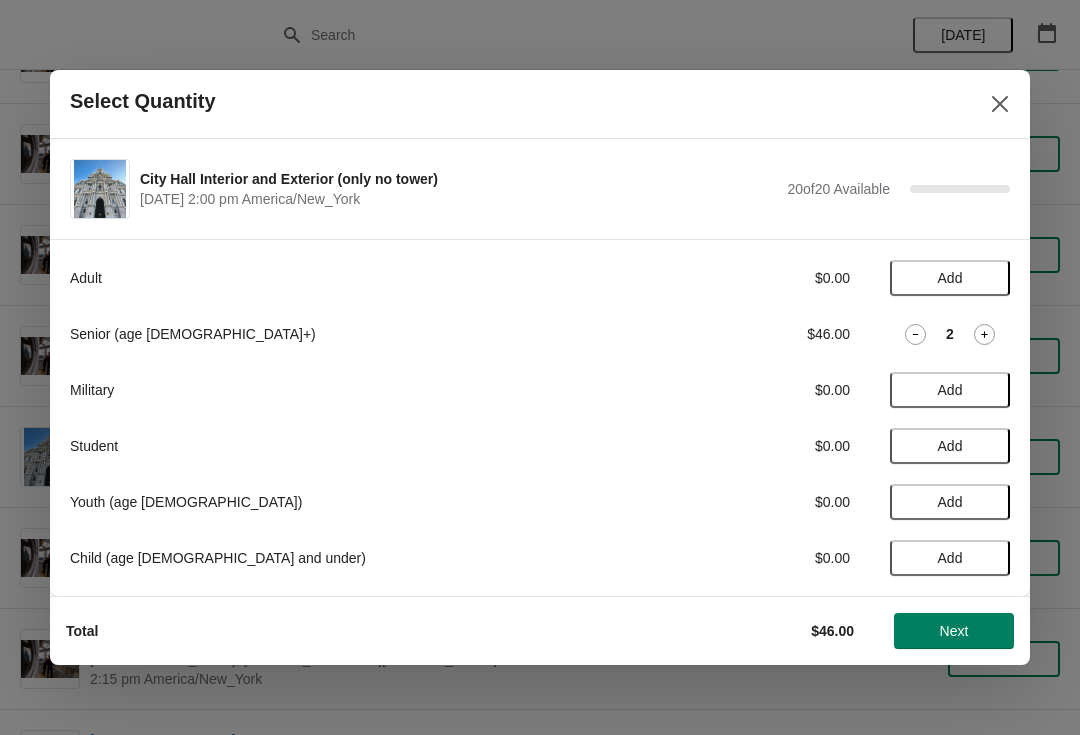 click 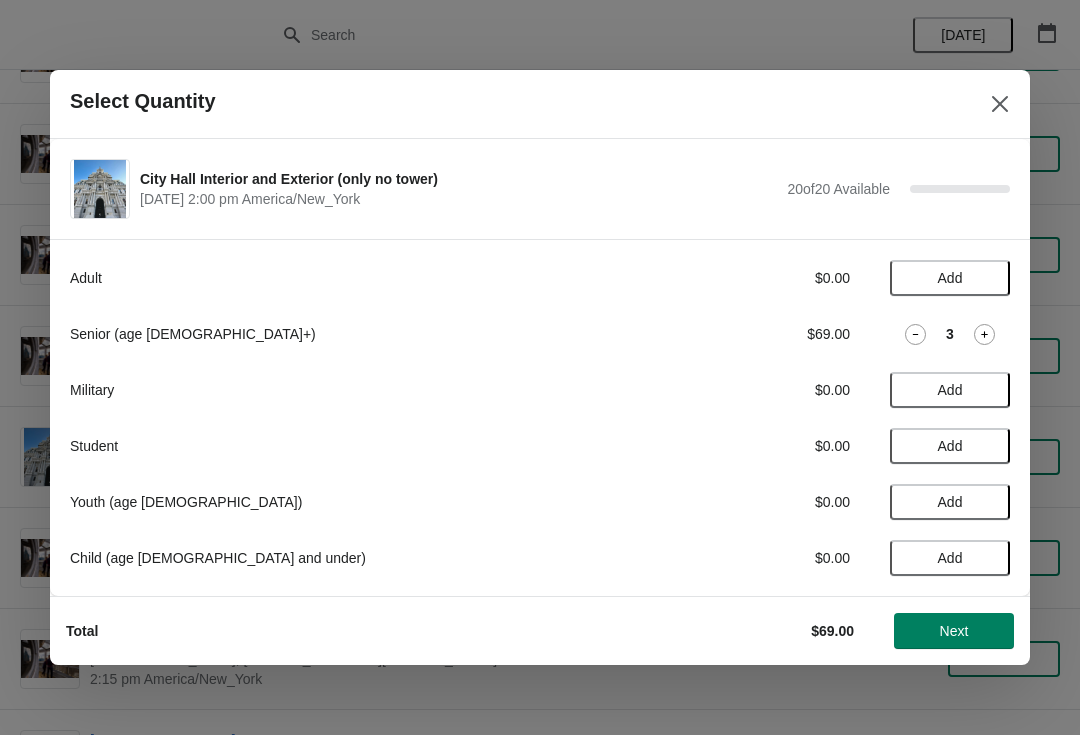 click on "Senior (age 65+) $69.00 3" at bounding box center (540, 334) 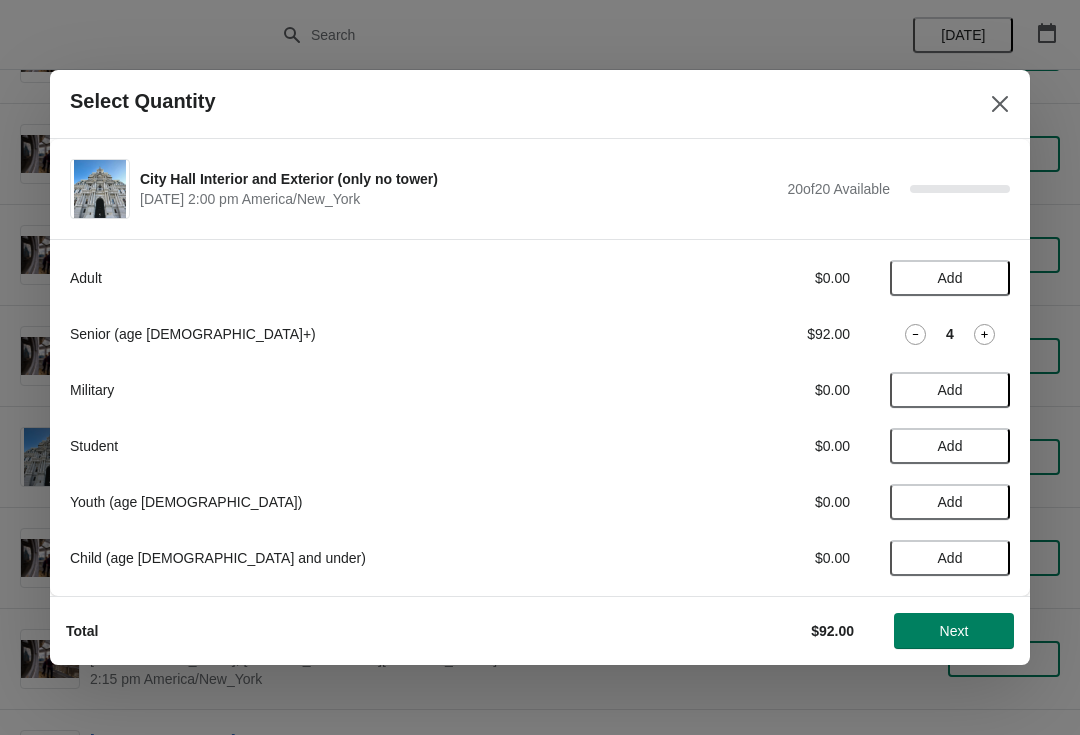 click on "Next" at bounding box center [954, 631] 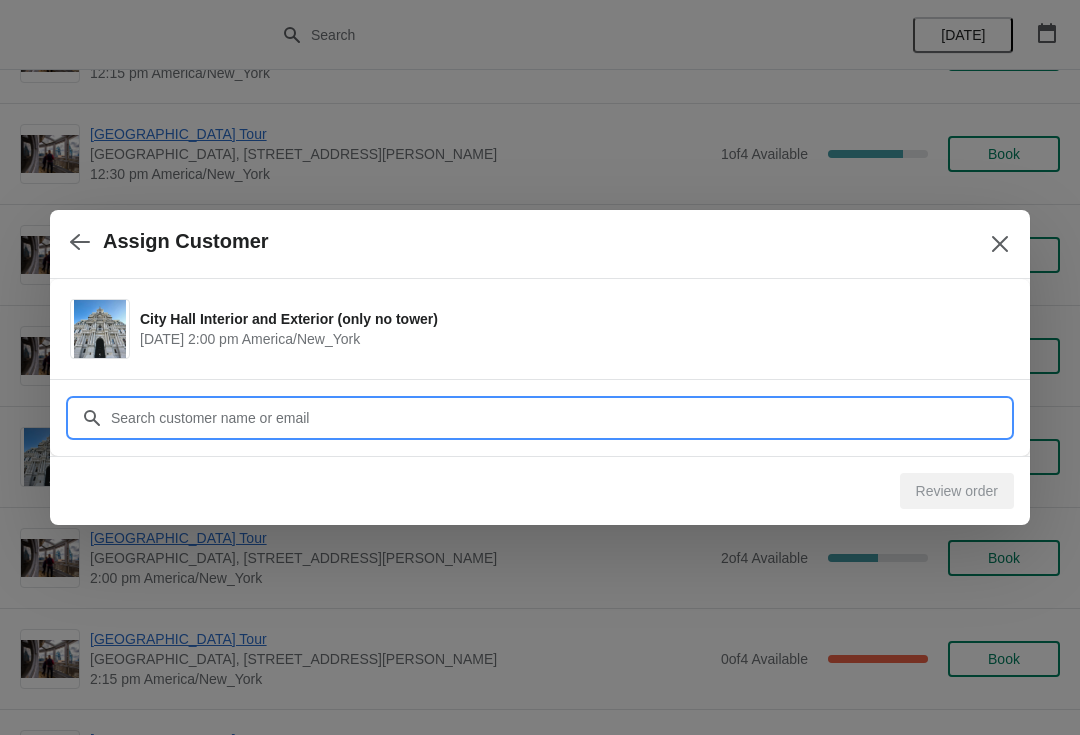 click on "Assign Customer City Hall Interior and Exterior (only no tower) August 8 | 2:00 pm America/New_York Customer Review order" at bounding box center (540, 11521) 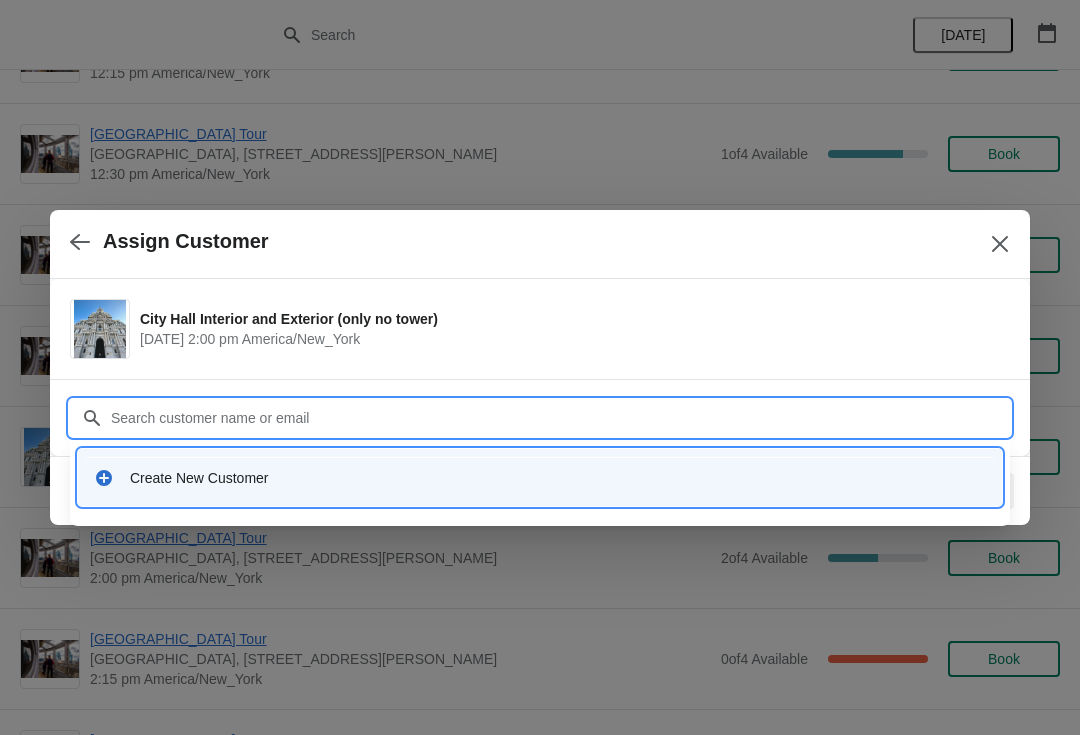 click on "Create New Customer" at bounding box center [558, 478] 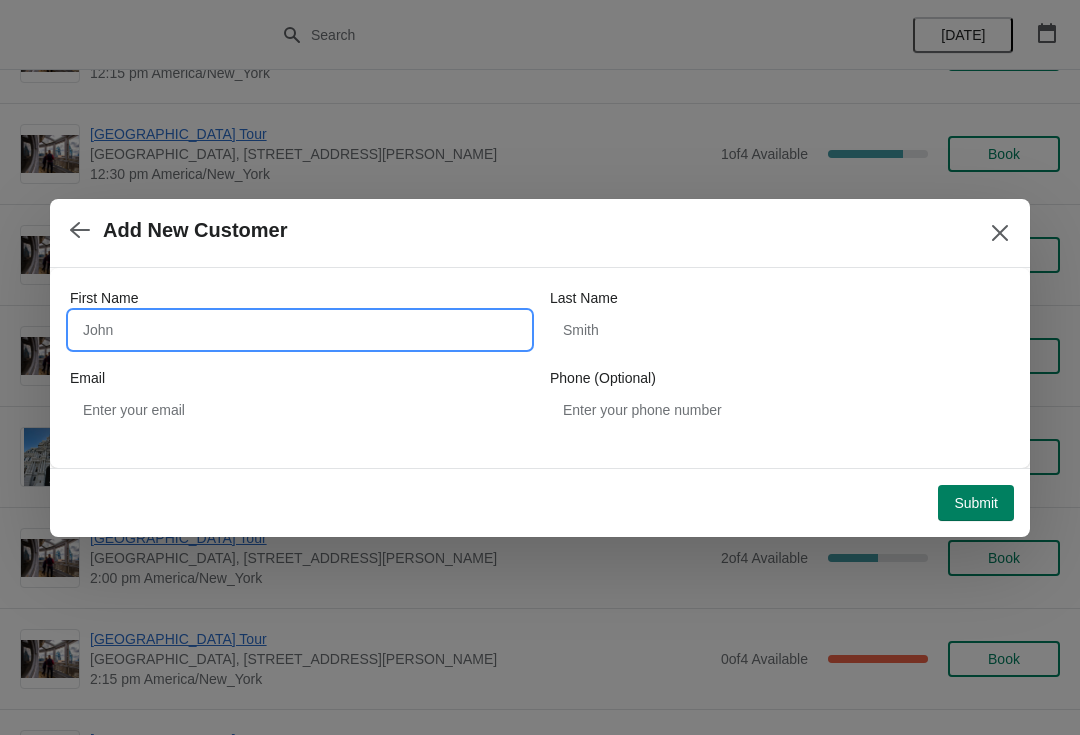 click on "First Name" at bounding box center [300, 330] 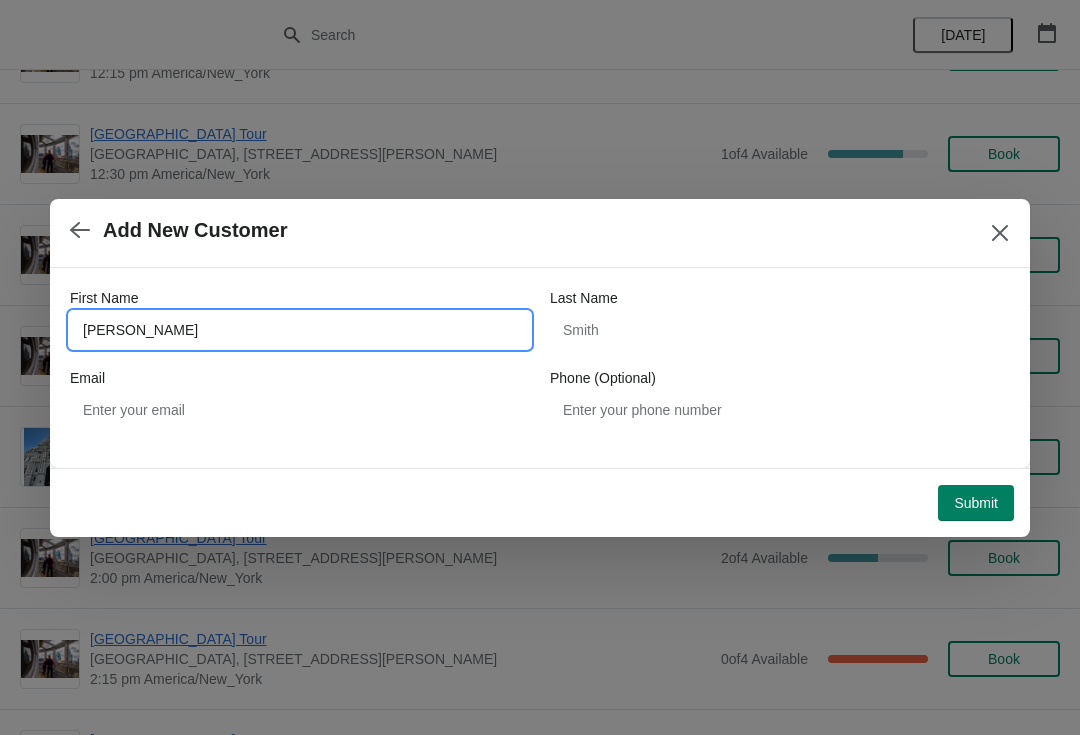type on "Susan" 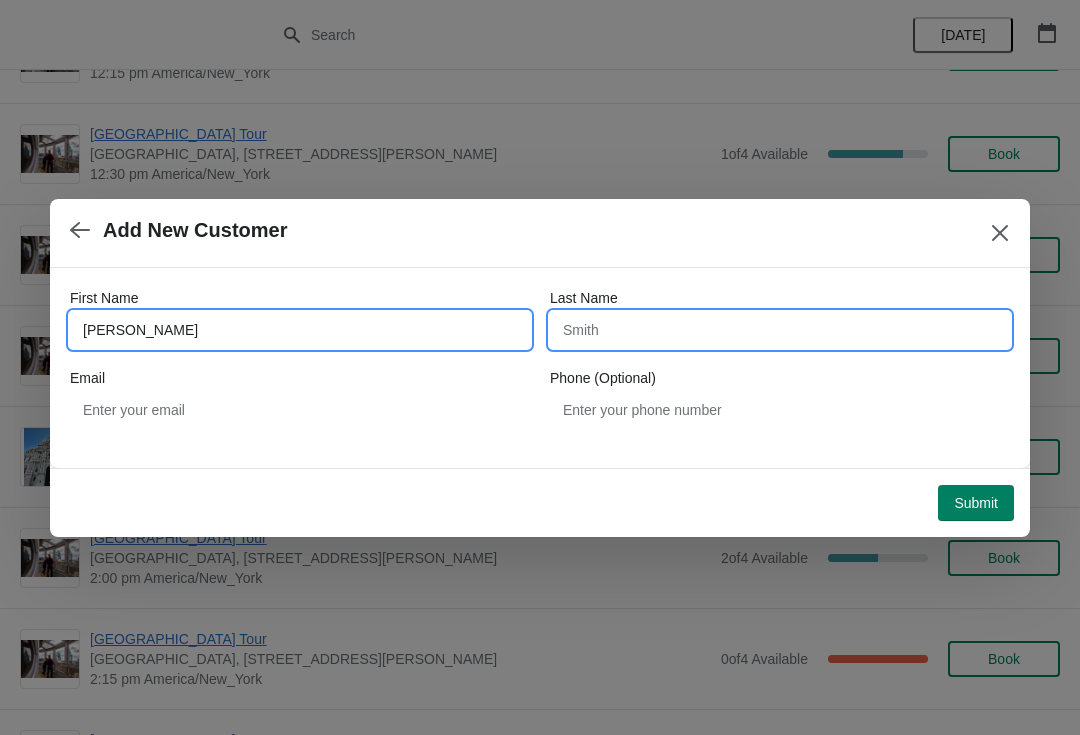 click on "Last Name" at bounding box center (780, 330) 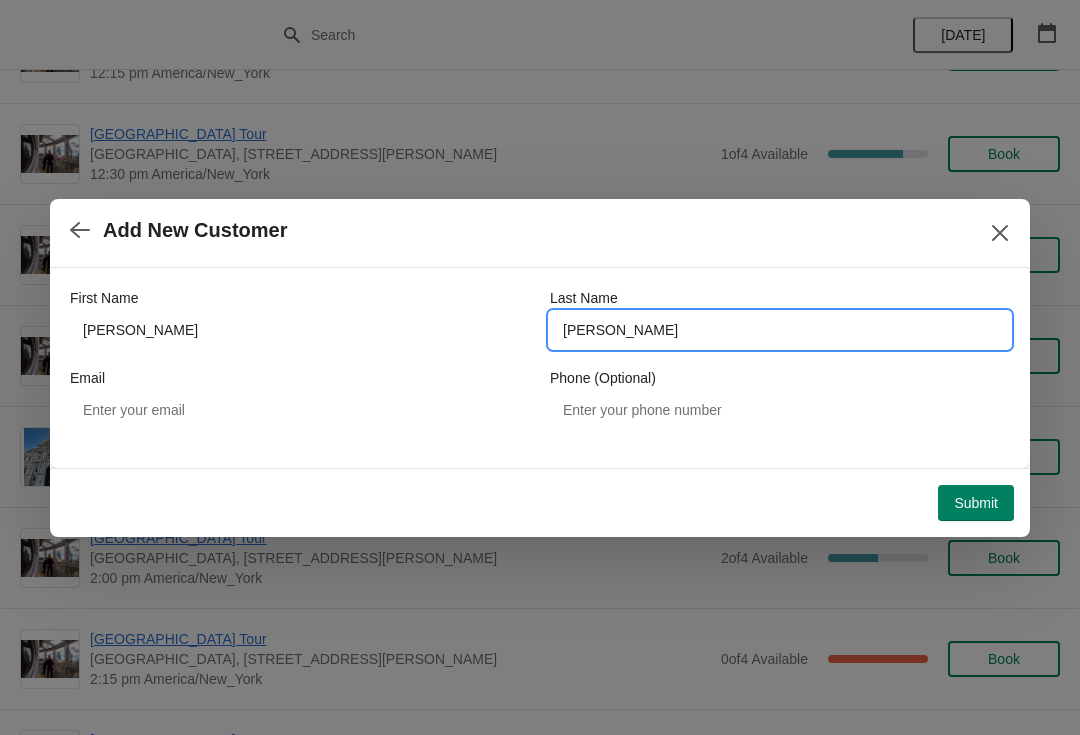 type on "keaton" 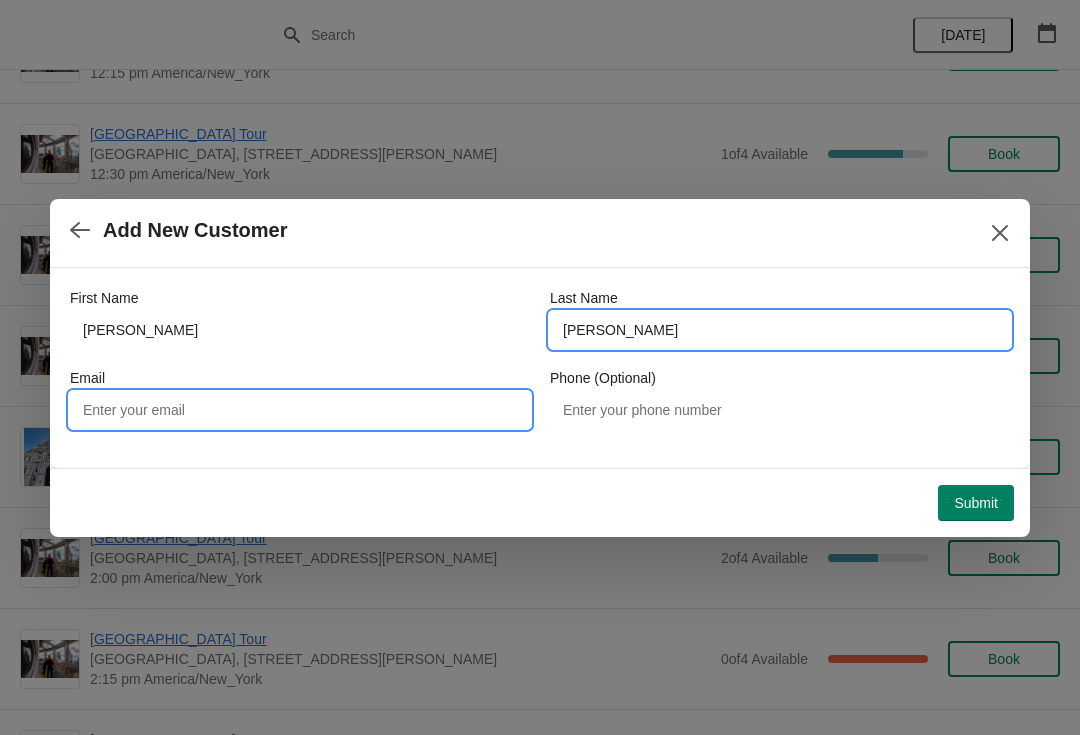 click on "Email" at bounding box center (300, 410) 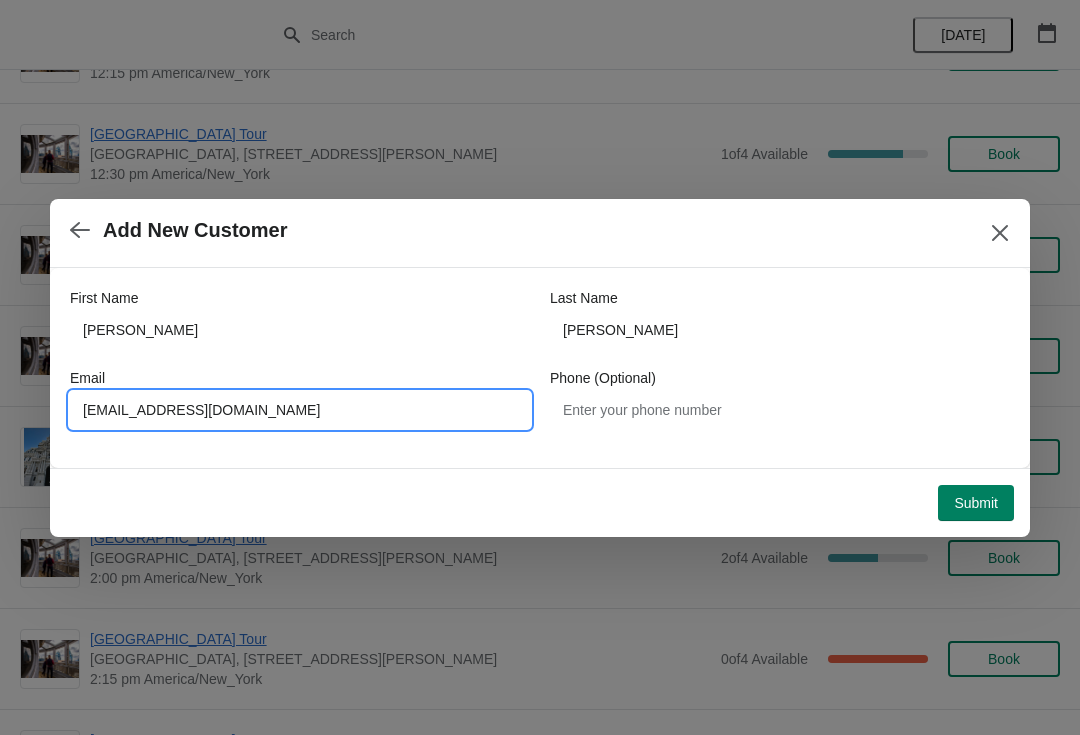 type on "susank42@gmail.com" 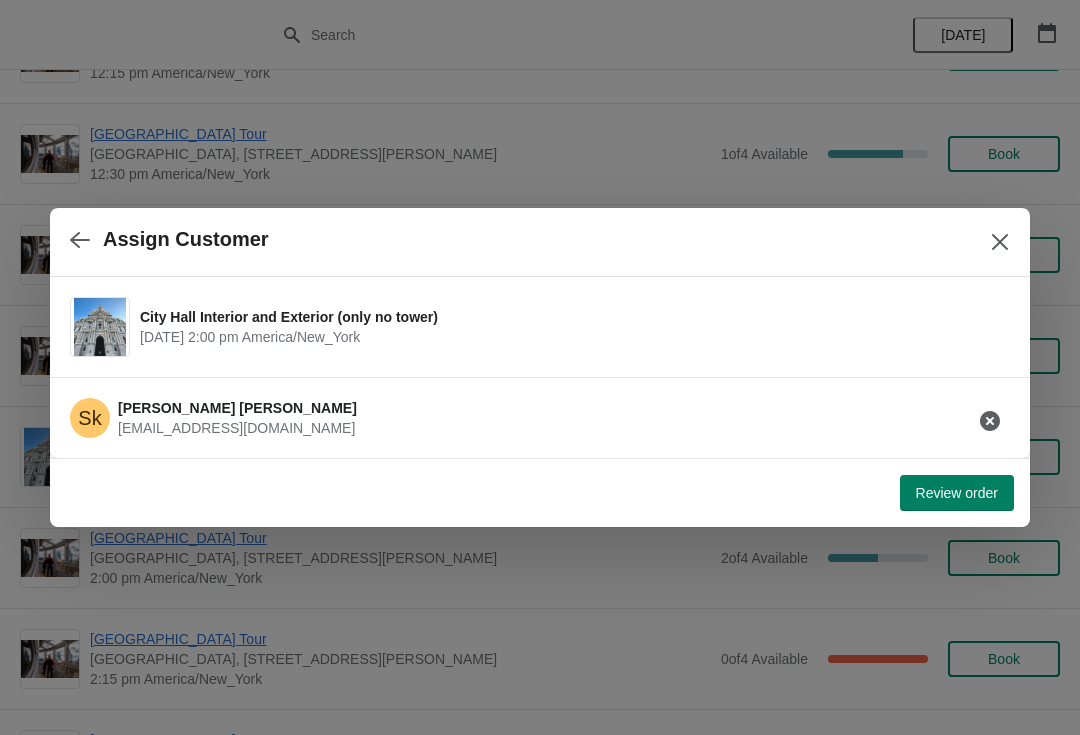 click on "Review order" at bounding box center (957, 493) 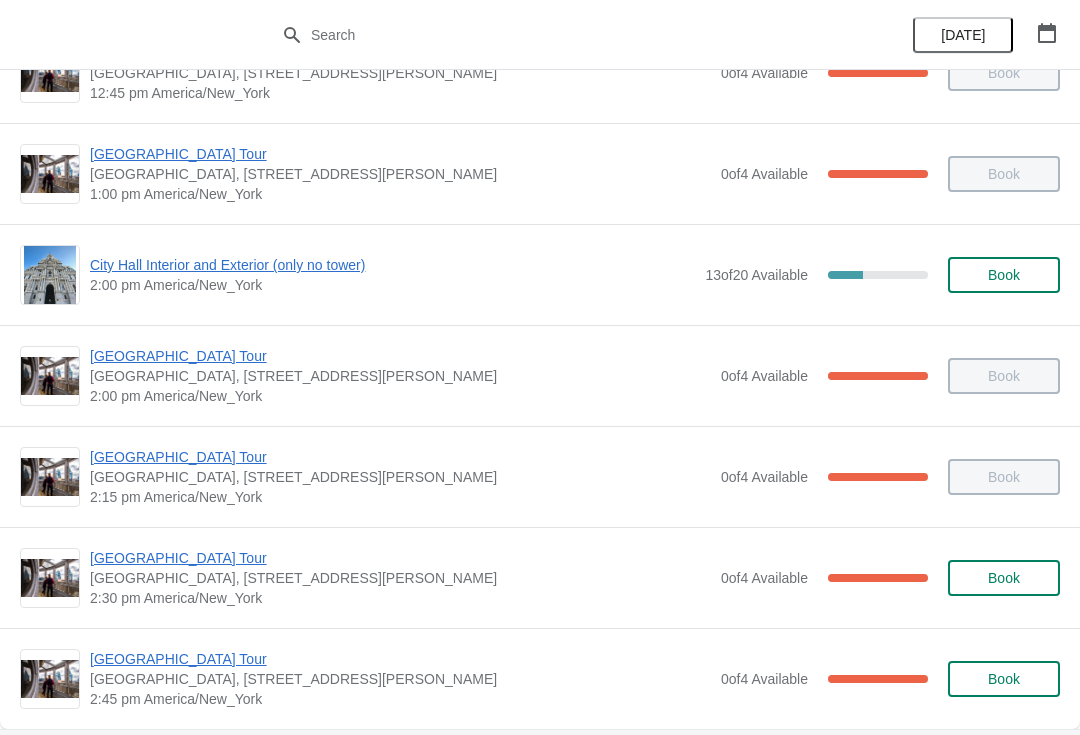 scroll, scrollTop: 1429, scrollLeft: 0, axis: vertical 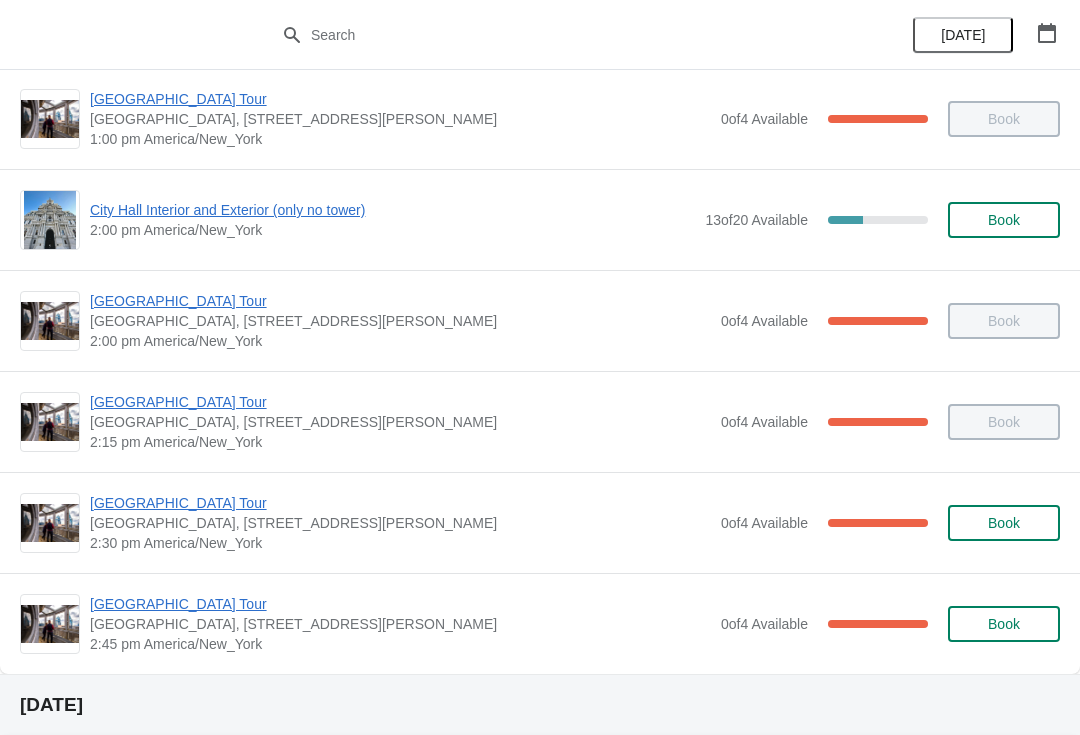 click on "[GEOGRAPHIC_DATA] Tour" at bounding box center [400, 604] 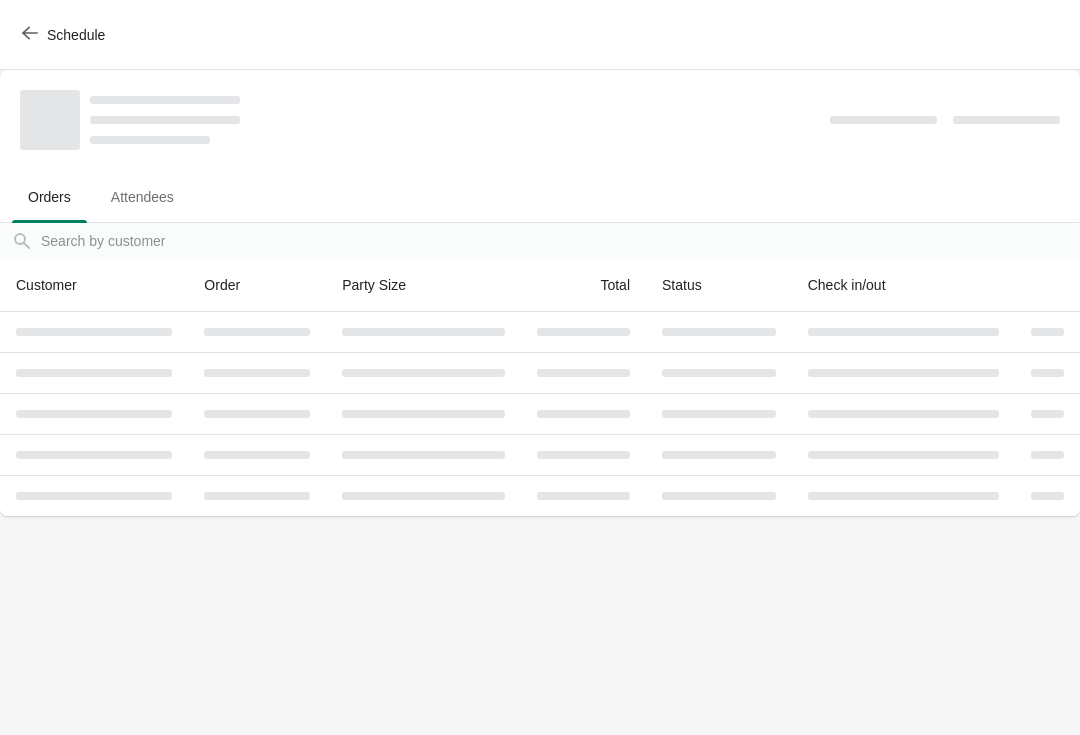 scroll, scrollTop: 0, scrollLeft: 0, axis: both 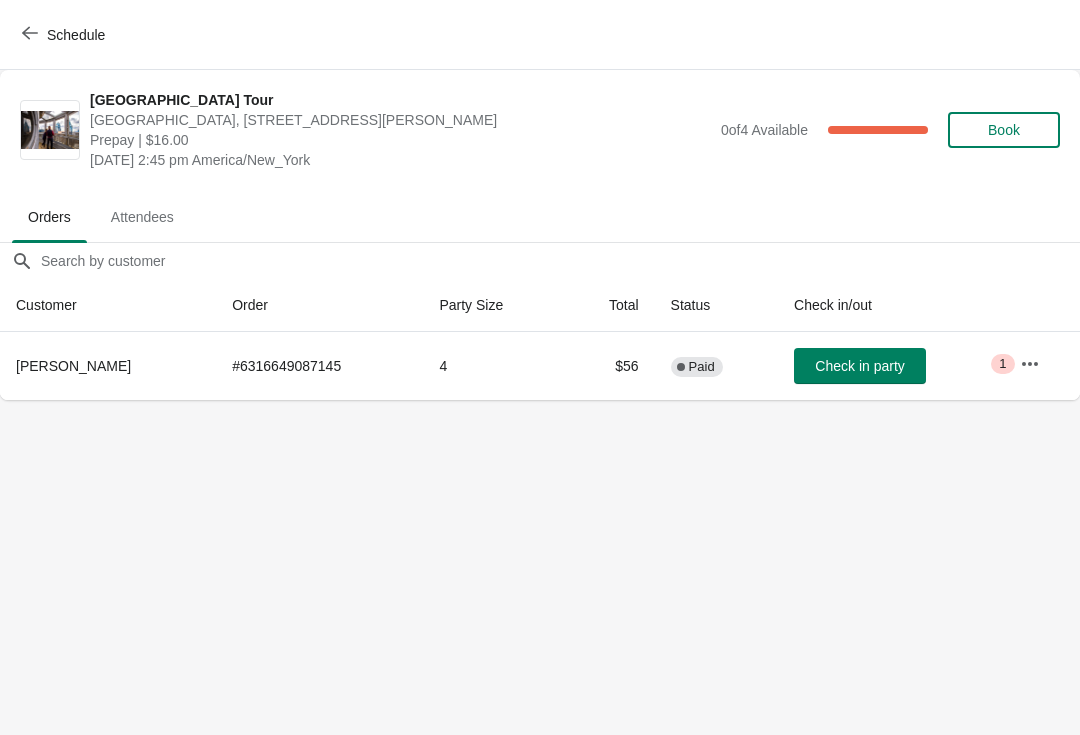 click on "Check in party" at bounding box center (860, 366) 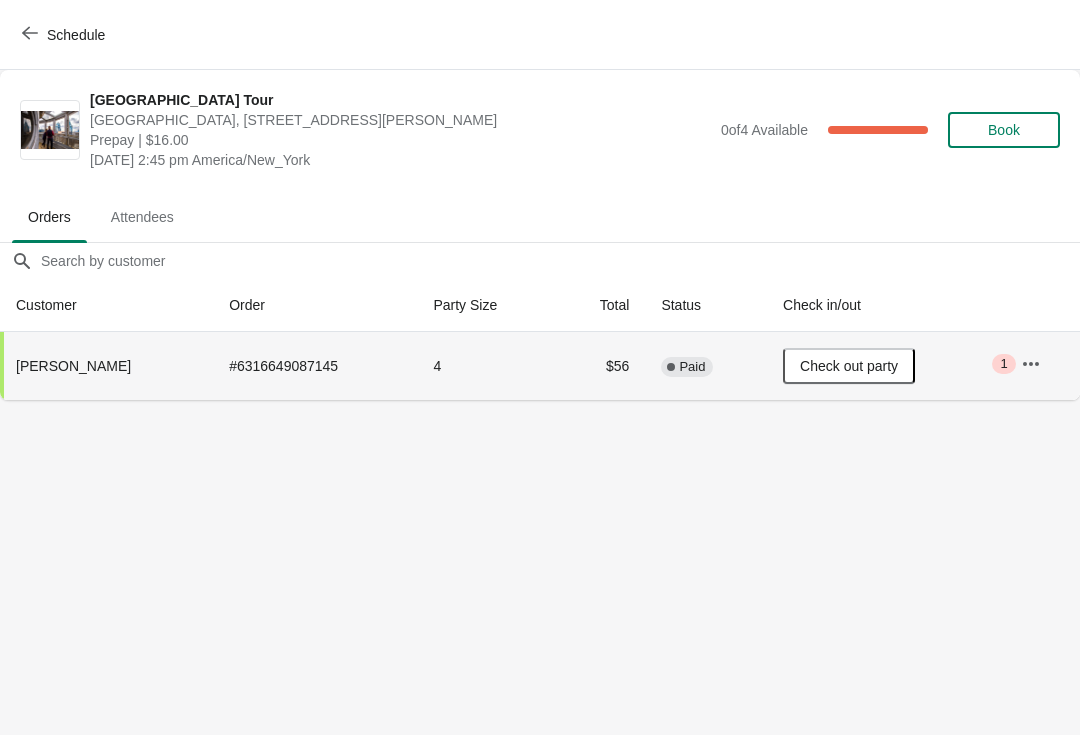click on "Schedule" at bounding box center (65, 35) 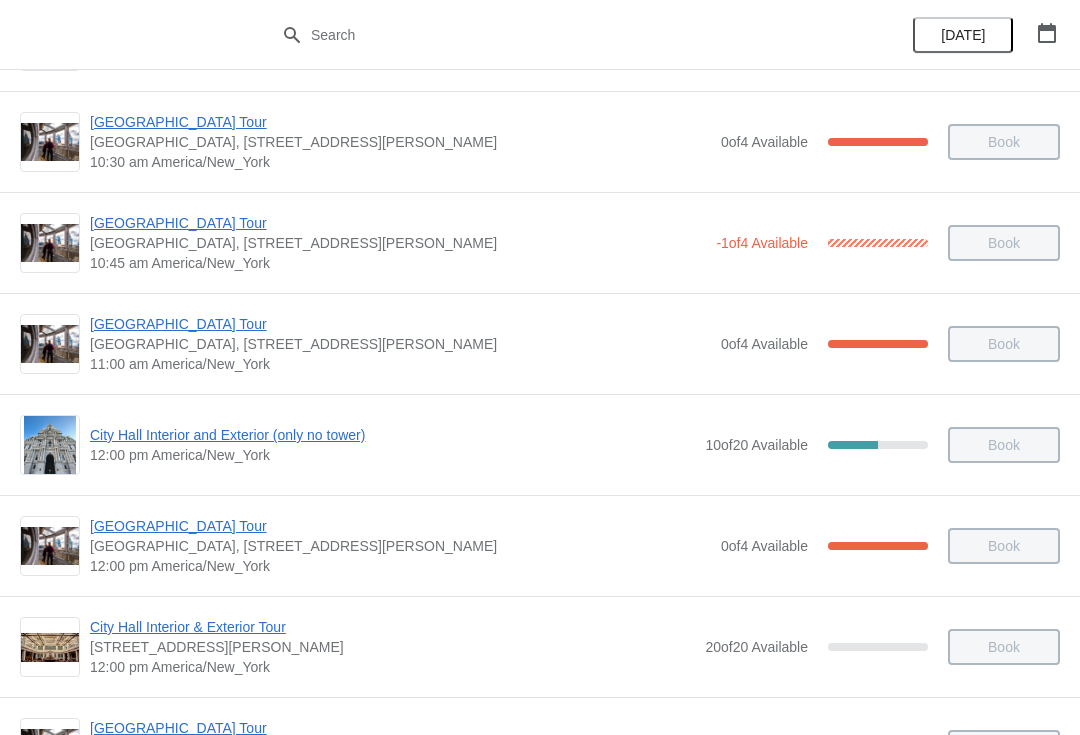 scroll, scrollTop: 501, scrollLeft: 0, axis: vertical 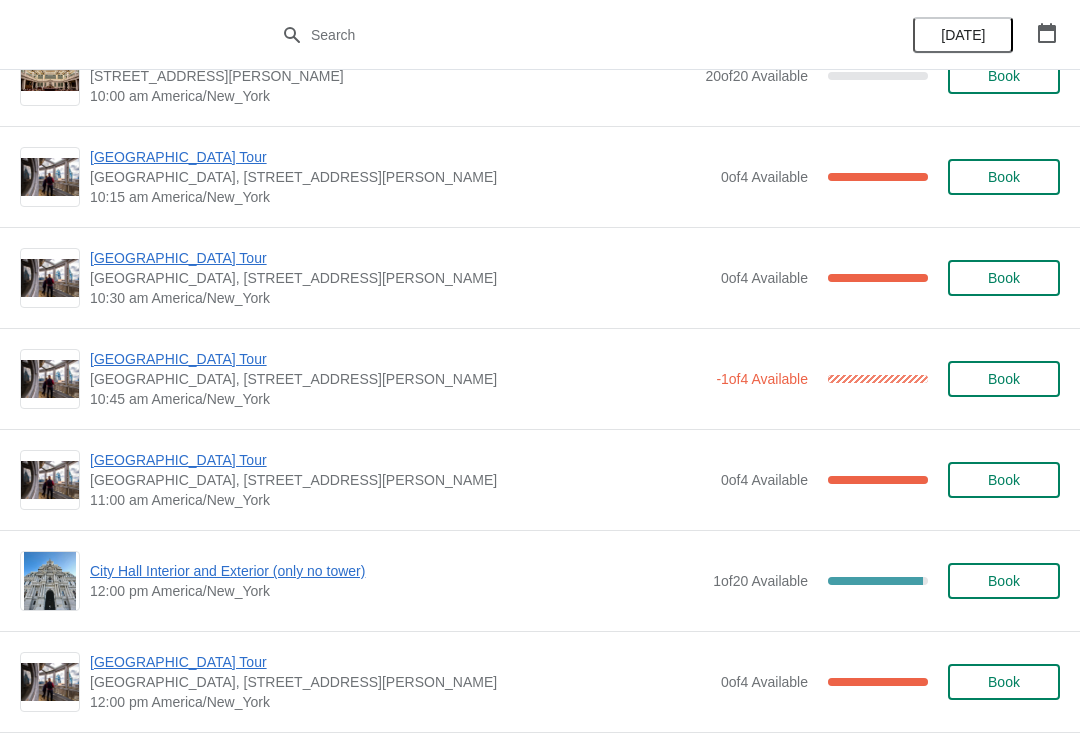 click on "[GEOGRAPHIC_DATA] Tour" at bounding box center [400, 460] 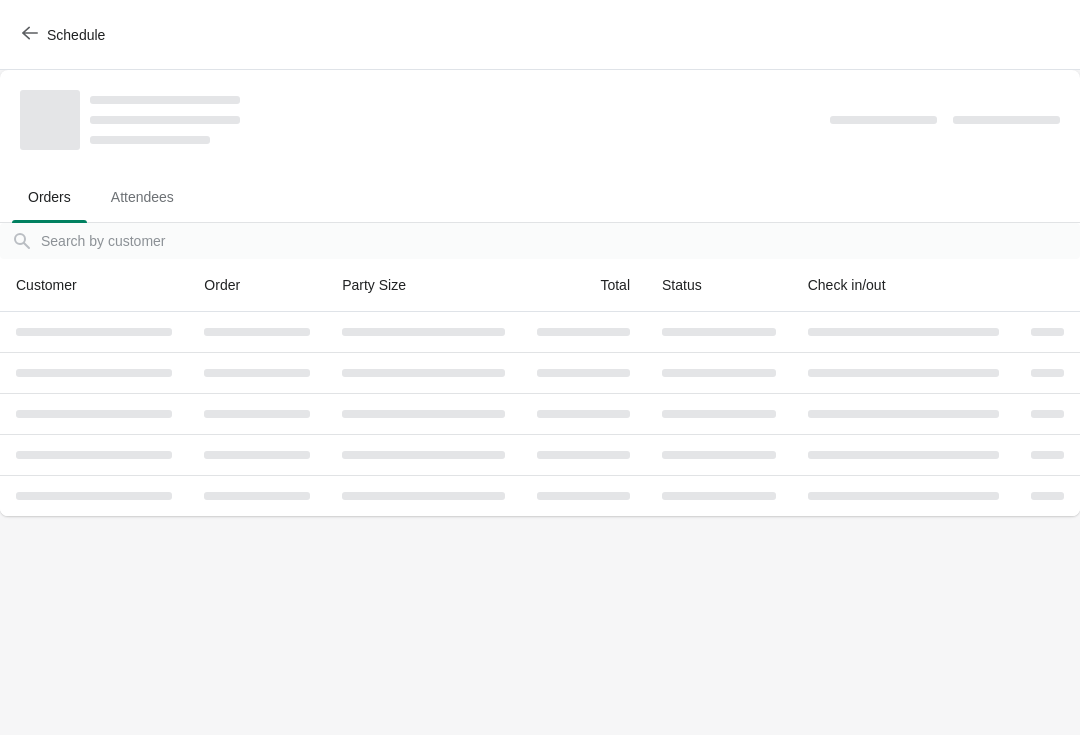 scroll, scrollTop: 0, scrollLeft: 0, axis: both 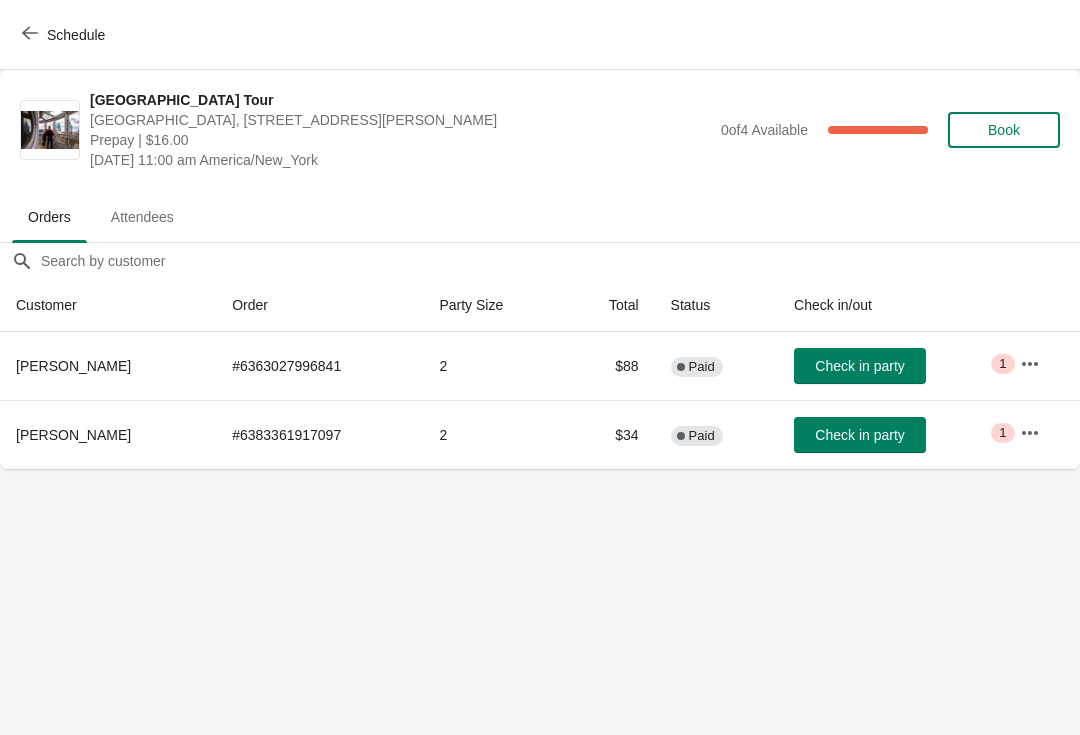 click 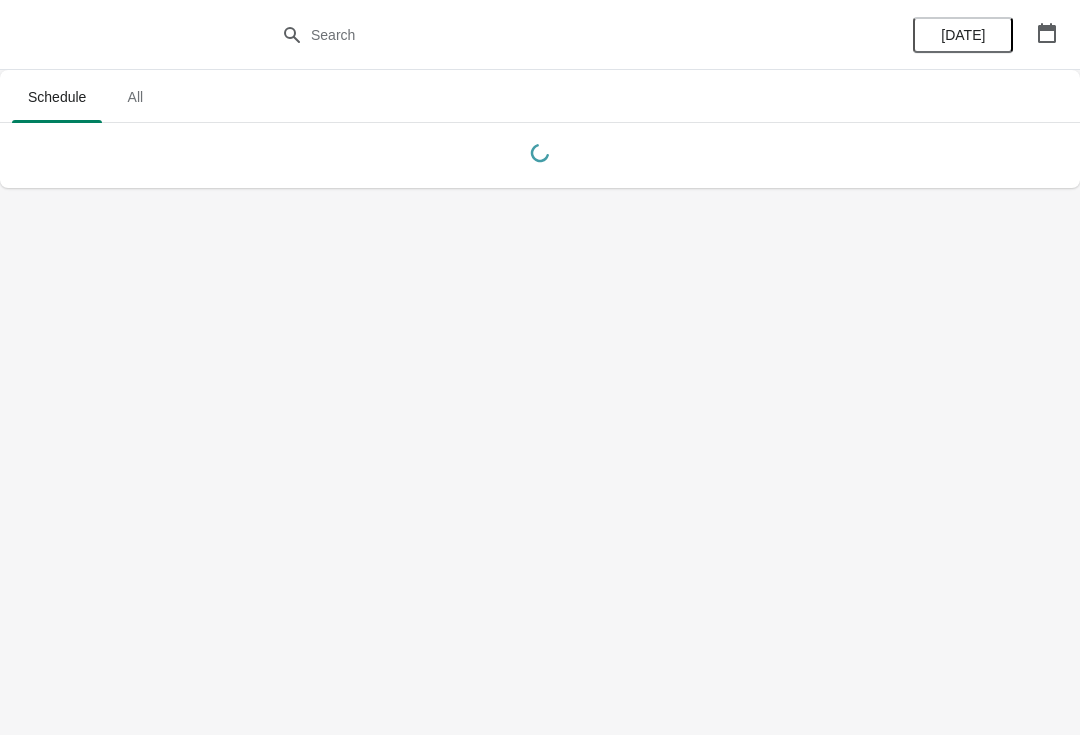click on "[DATE]" at bounding box center [985, 35] 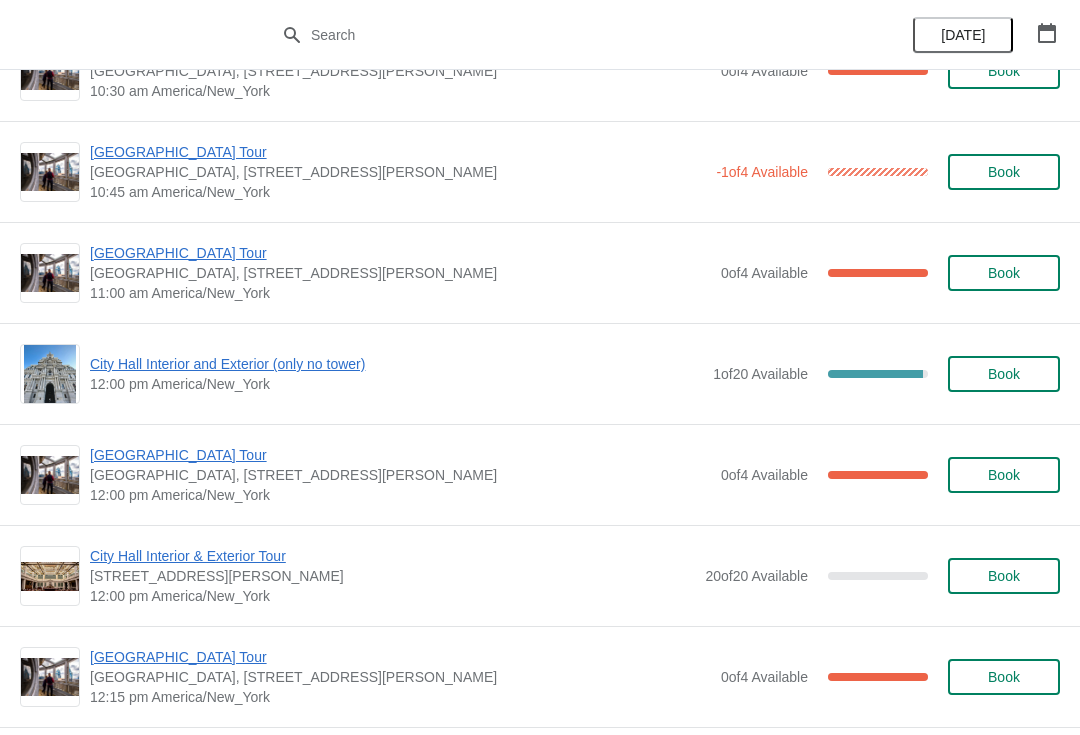 scroll, scrollTop: 2552, scrollLeft: 0, axis: vertical 